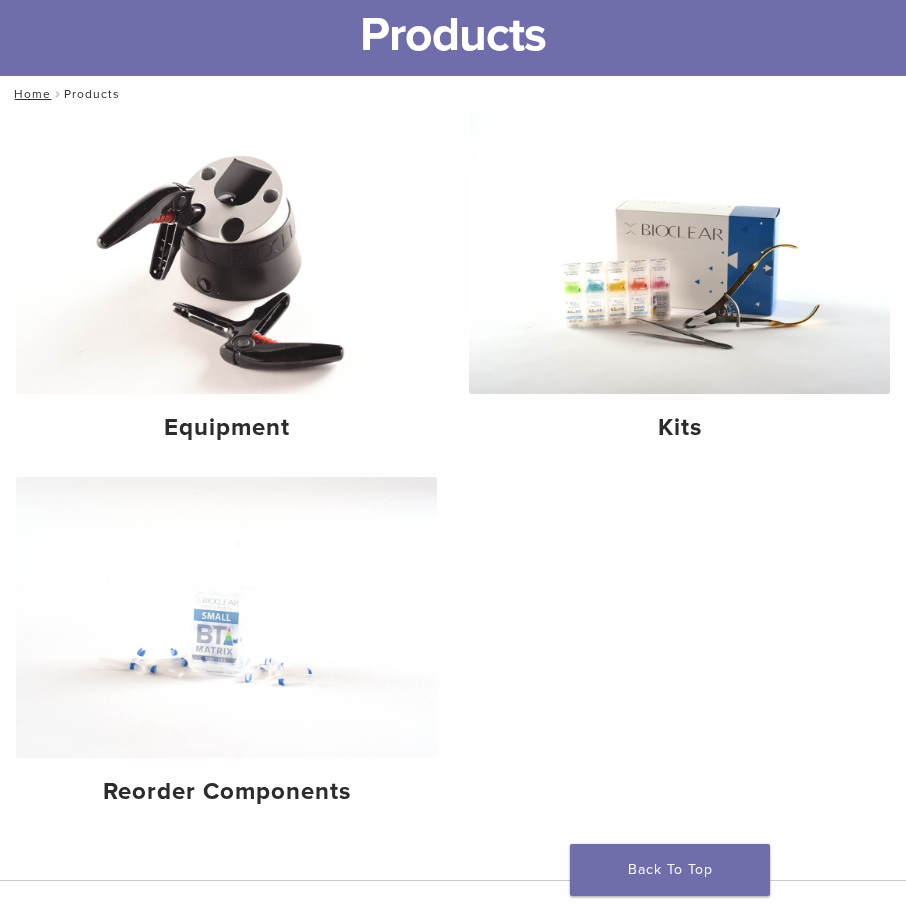 scroll, scrollTop: 100, scrollLeft: 0, axis: vertical 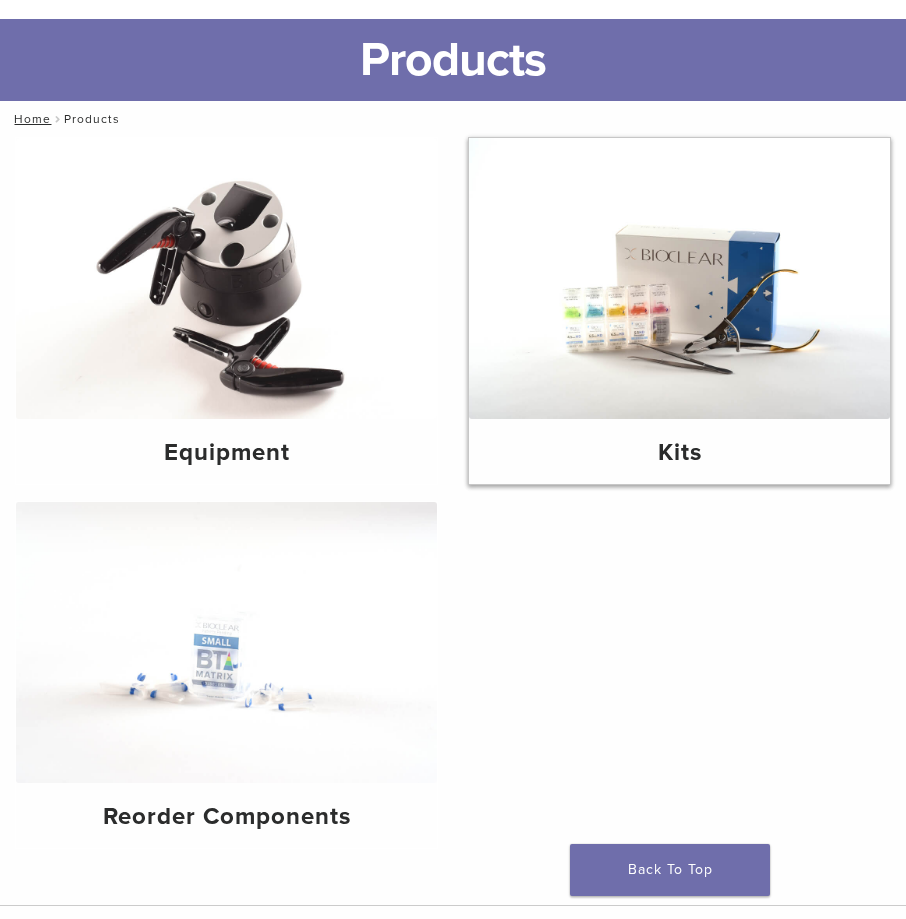 click at bounding box center (679, 278) 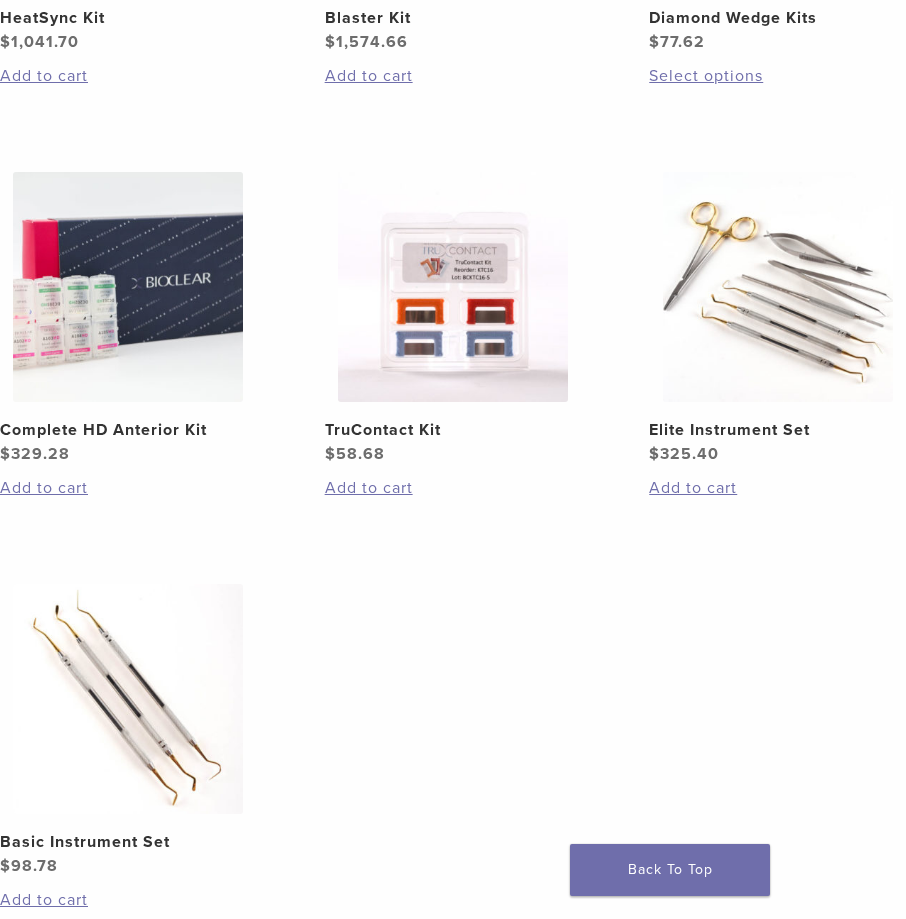 scroll, scrollTop: 900, scrollLeft: 0, axis: vertical 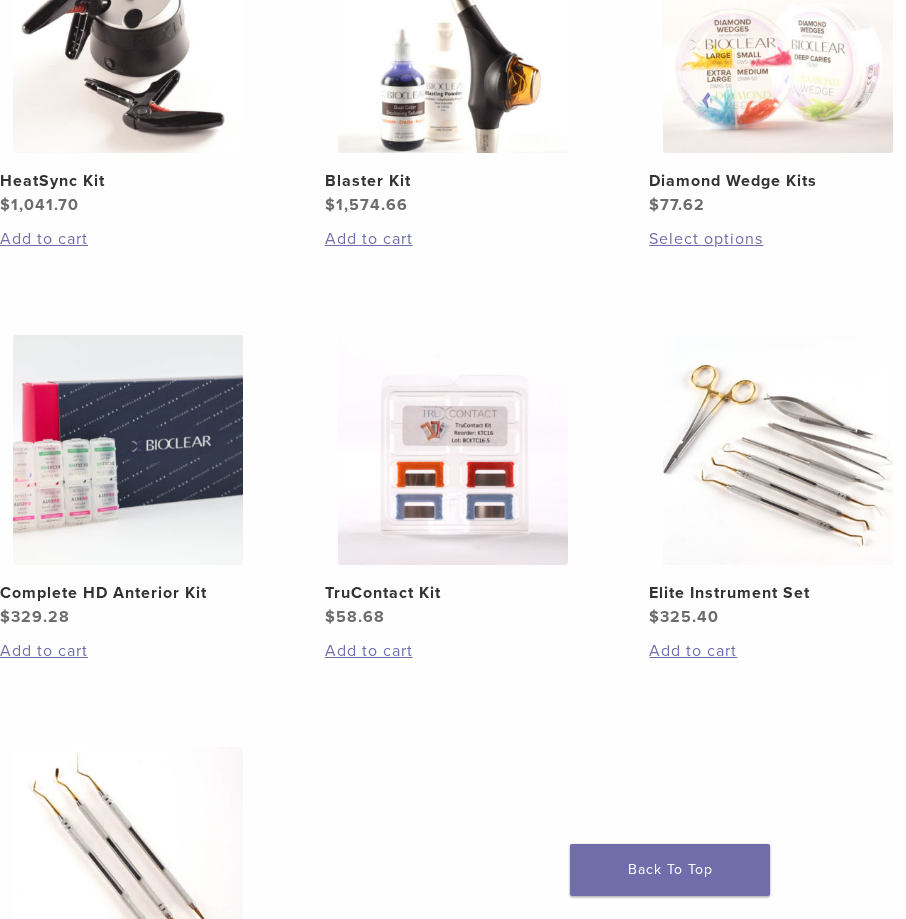 click at bounding box center [128, 450] 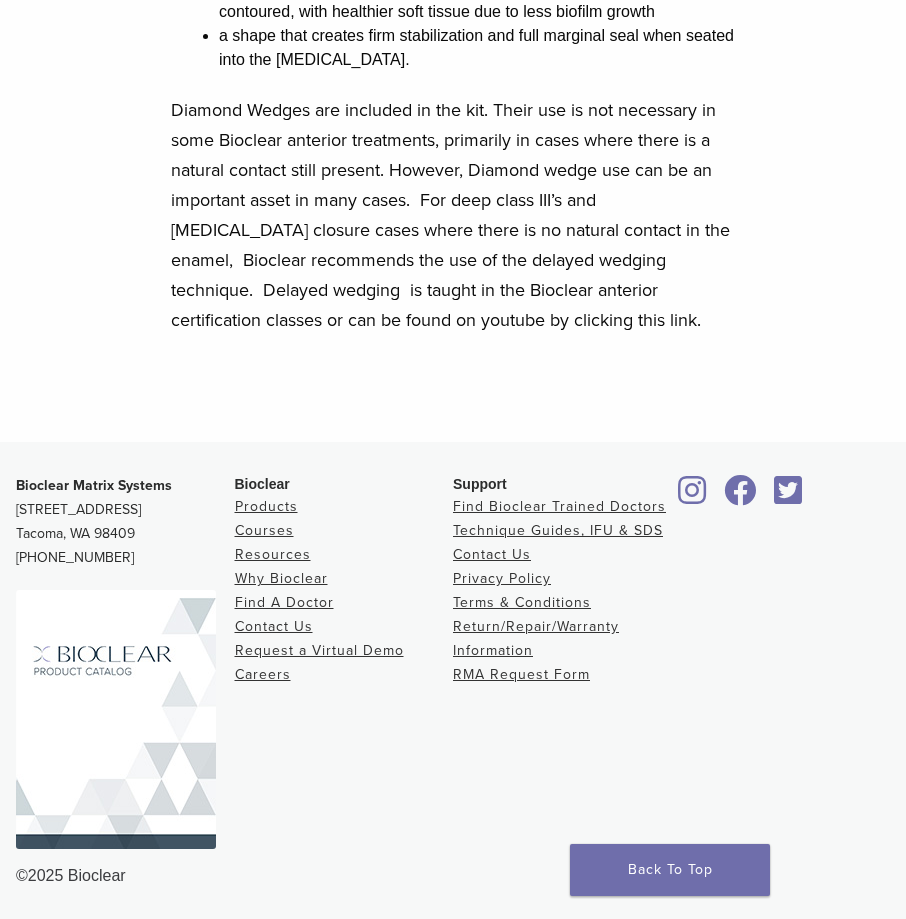 scroll, scrollTop: 1807, scrollLeft: 0, axis: vertical 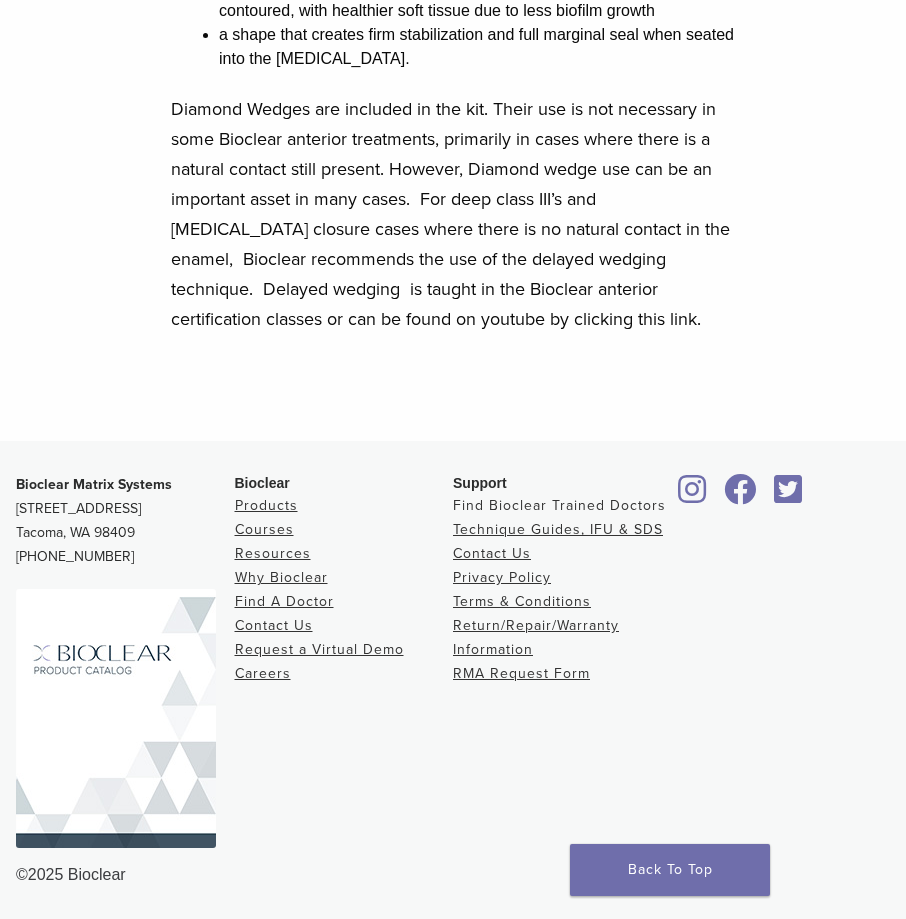 click on "Find Bioclear Trained Doctors" at bounding box center [559, 505] 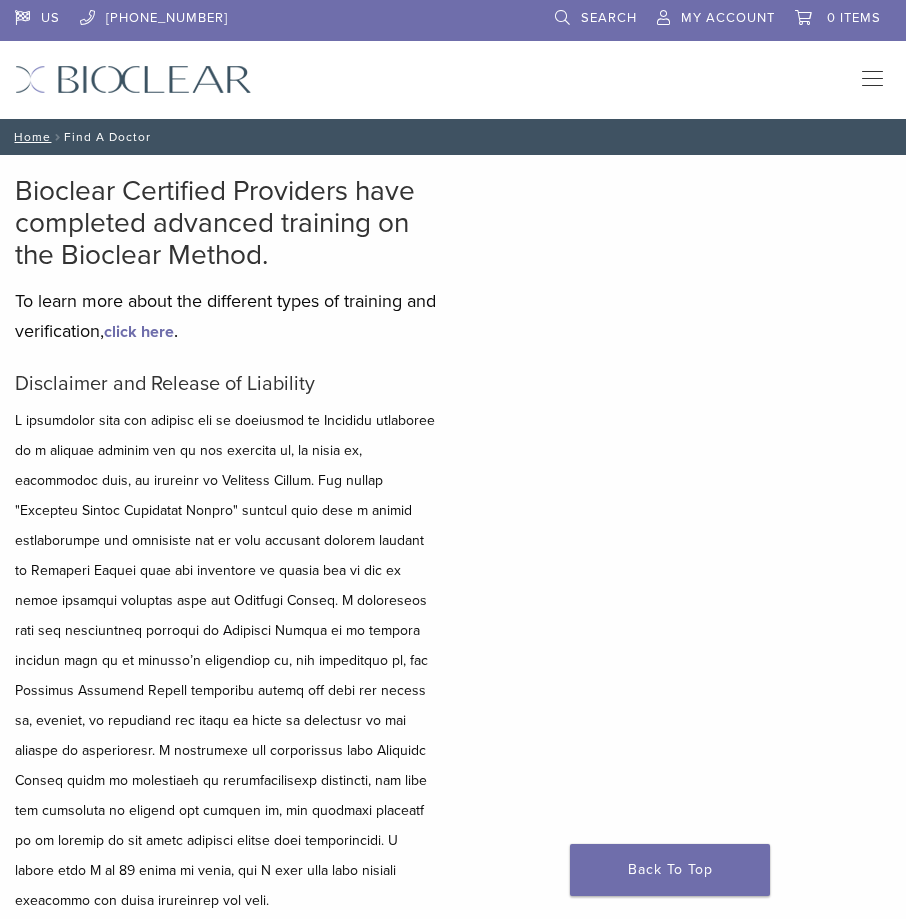 scroll, scrollTop: 0, scrollLeft: 0, axis: both 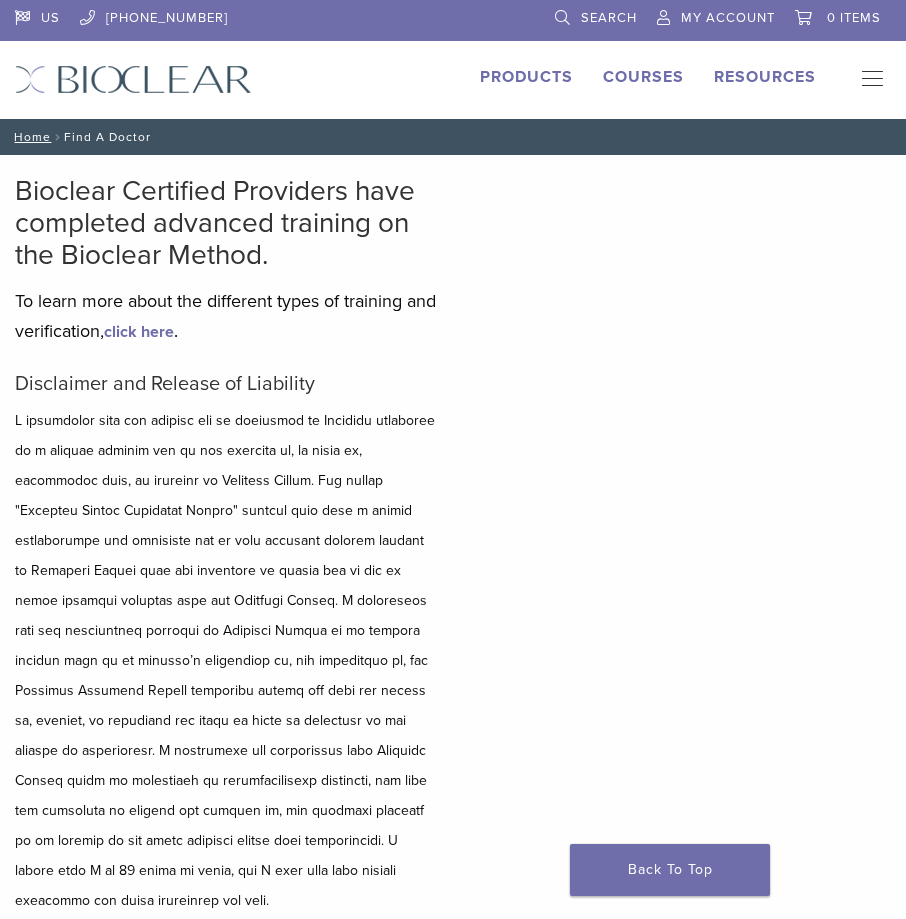 type on "*****" 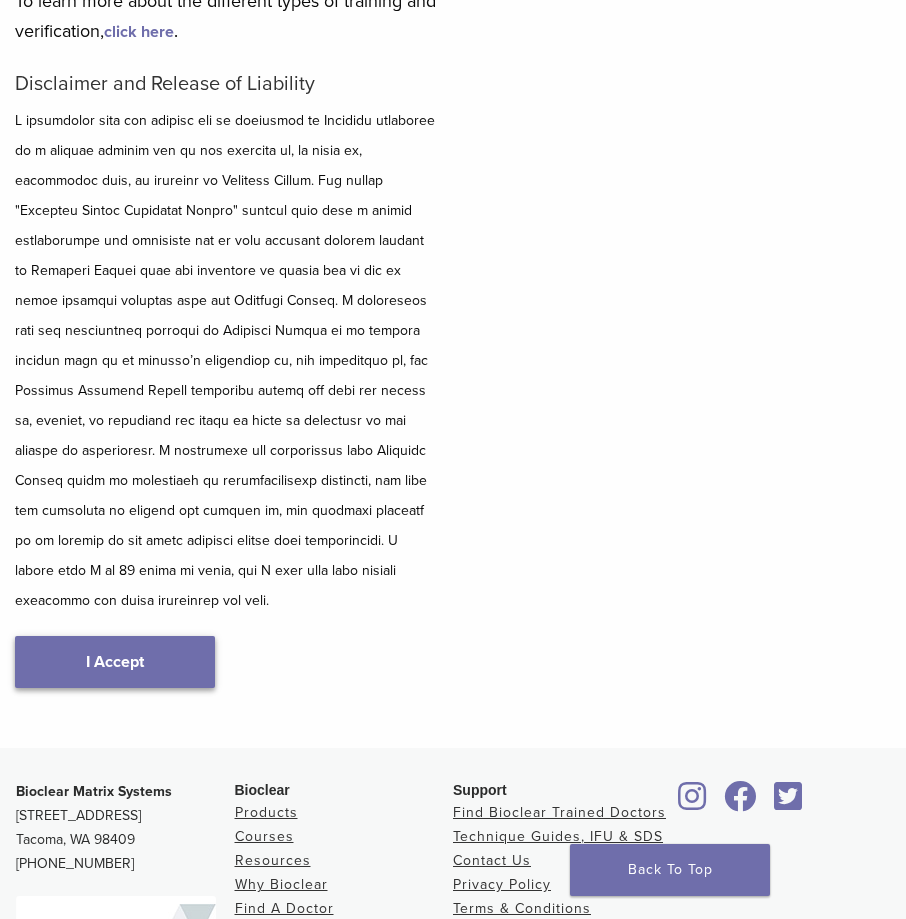 click on "I Accept" at bounding box center [115, 662] 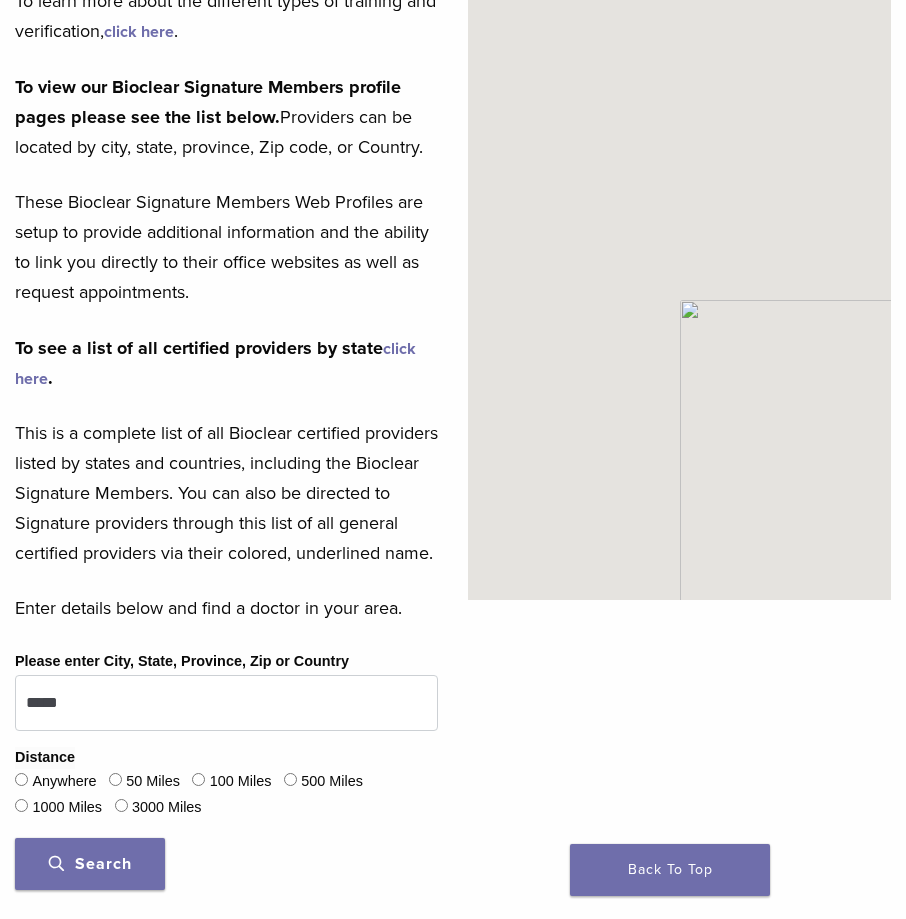 scroll, scrollTop: 0, scrollLeft: 0, axis: both 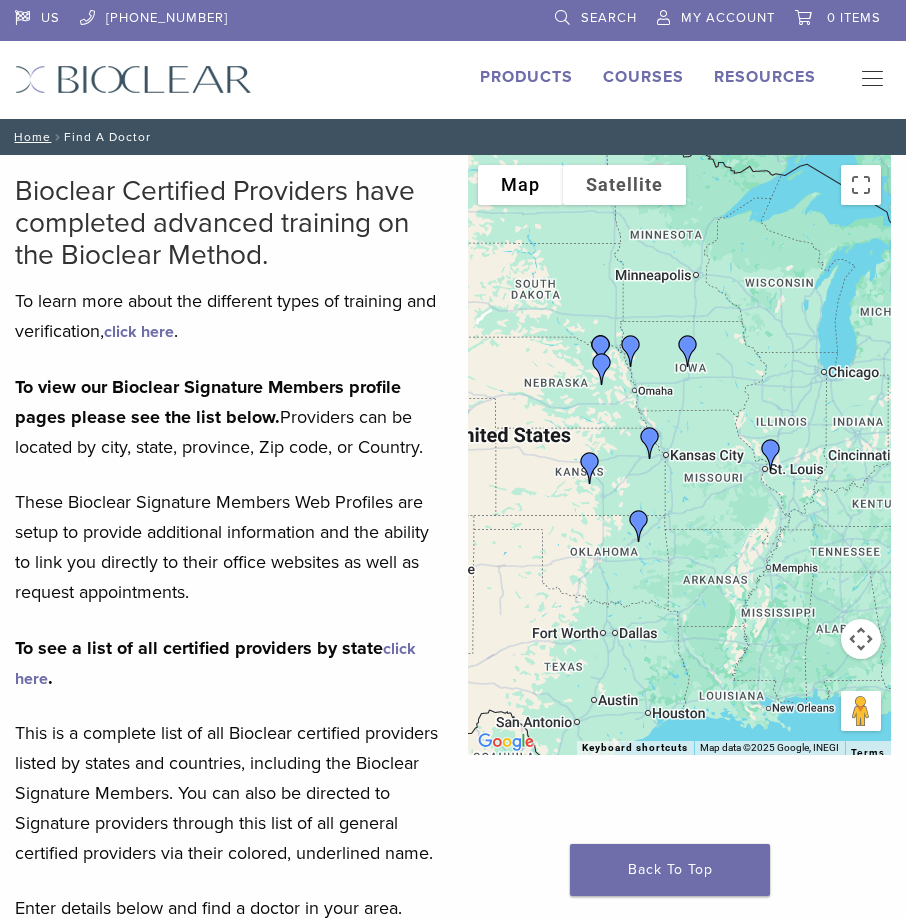 click at bounding box center (650, 443) 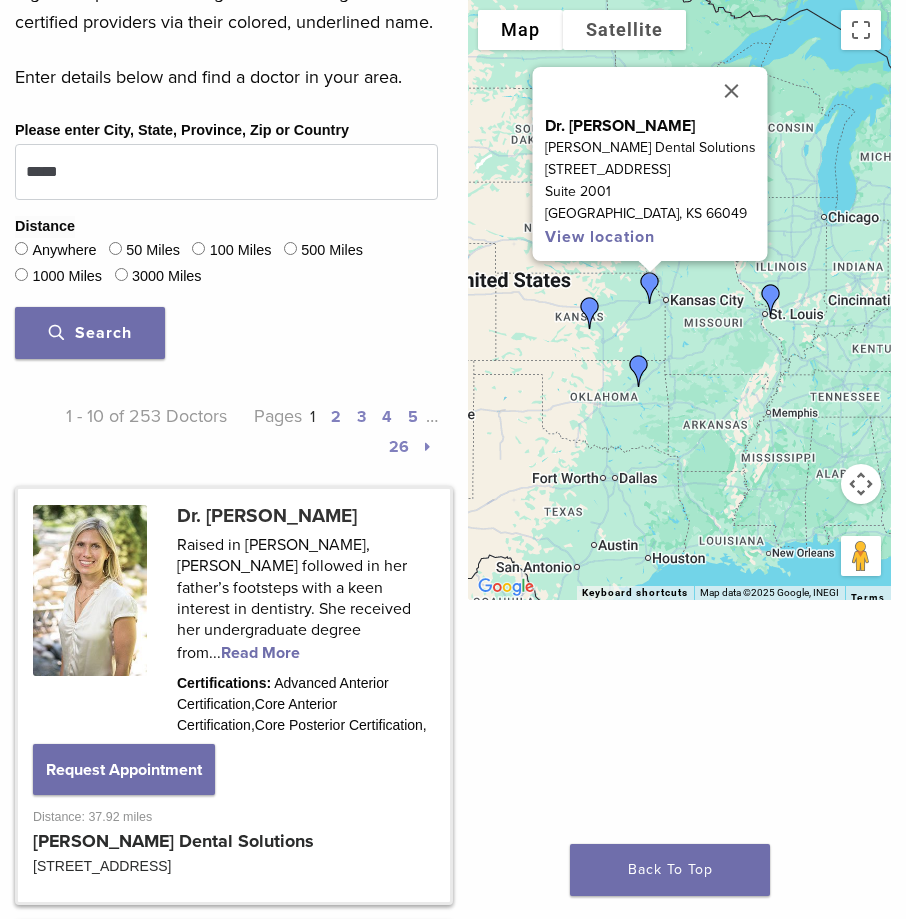 scroll, scrollTop: 747, scrollLeft: 0, axis: vertical 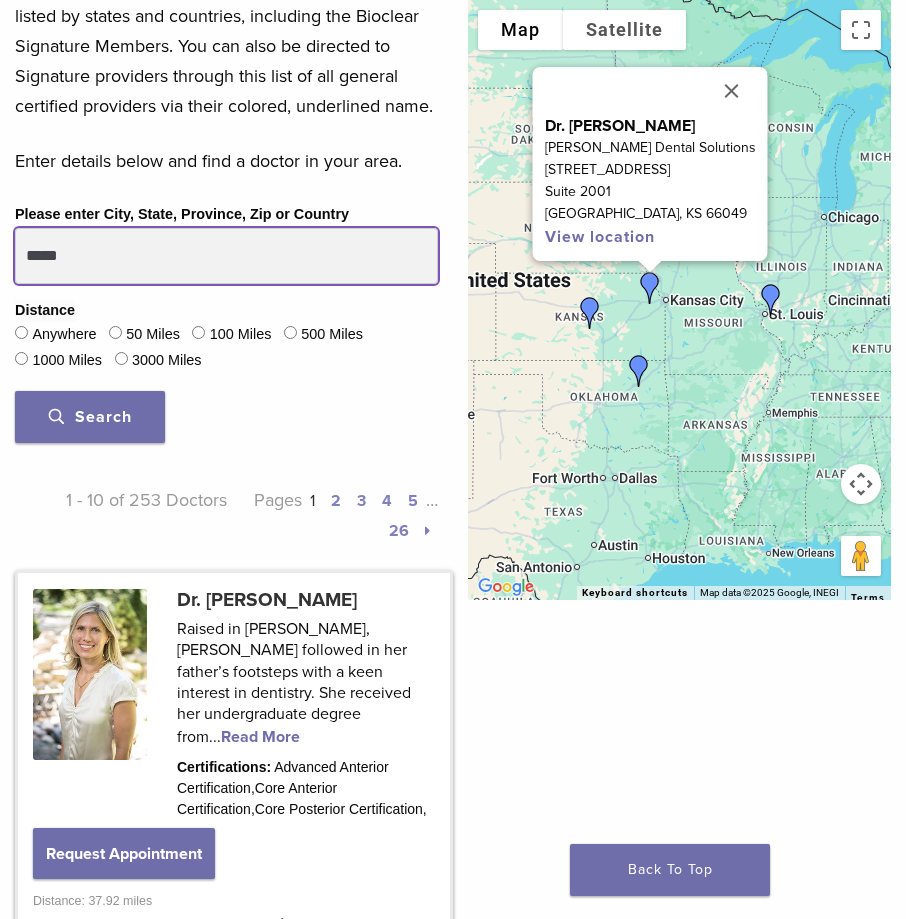 drag, startPoint x: 113, startPoint y: 288, endPoint x: -22, endPoint y: 301, distance: 135.62448 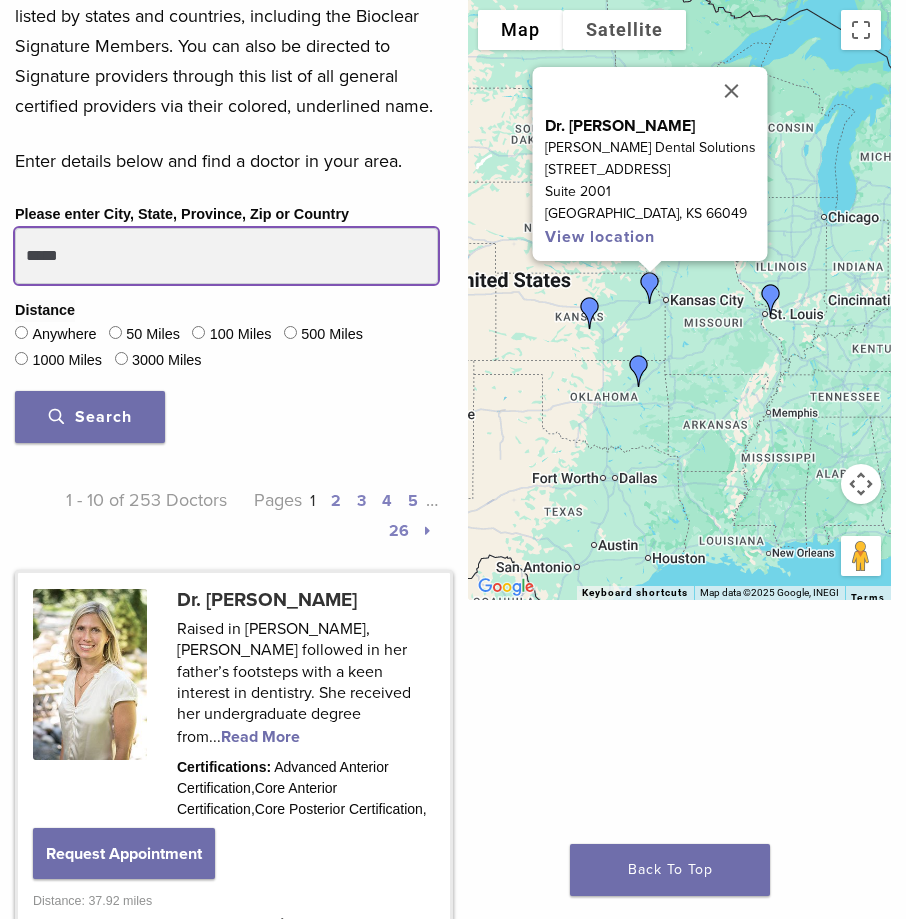 click on "US
1.855.712.5327
Search
My Account
0 items
Cart
No products in the cart.
Back to product site
Products Courses Resources Expand child menu
Technique Guides, IFU, & SDS
Products
Courses
Resources Expand child menu
Technique Guides, IFU, & SDS
Why Bioclear
Find A Doctor
Contact Us Expand child menu
Request a Virtual Demo
Return/Repairs
Search for:
Search
Home  /  Find A Doctor
." at bounding box center [453, 2155] 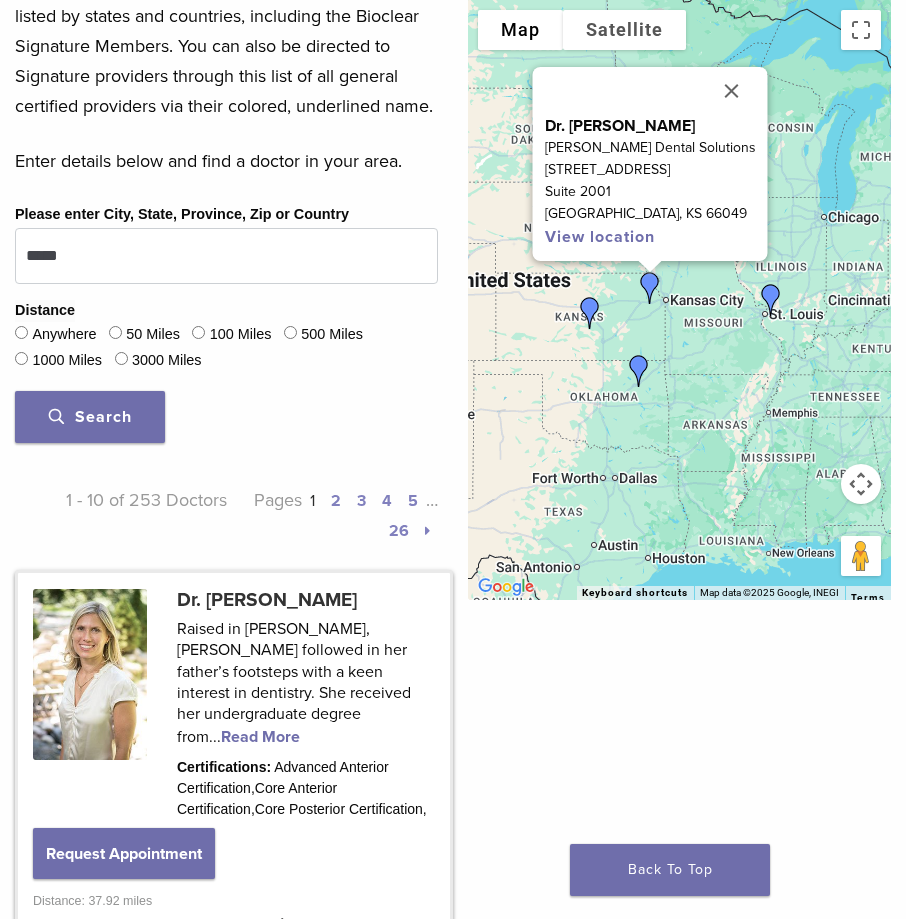 click on "50 Miles" at bounding box center (153, 335) 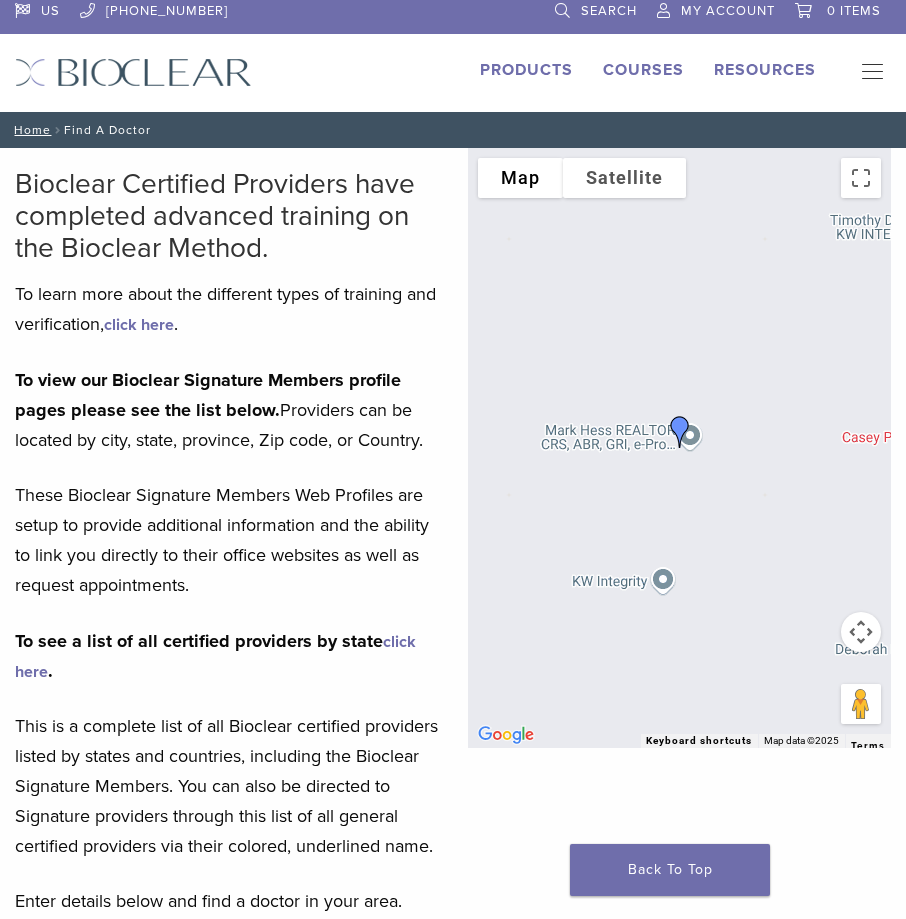 scroll, scrollTop: 0, scrollLeft: 0, axis: both 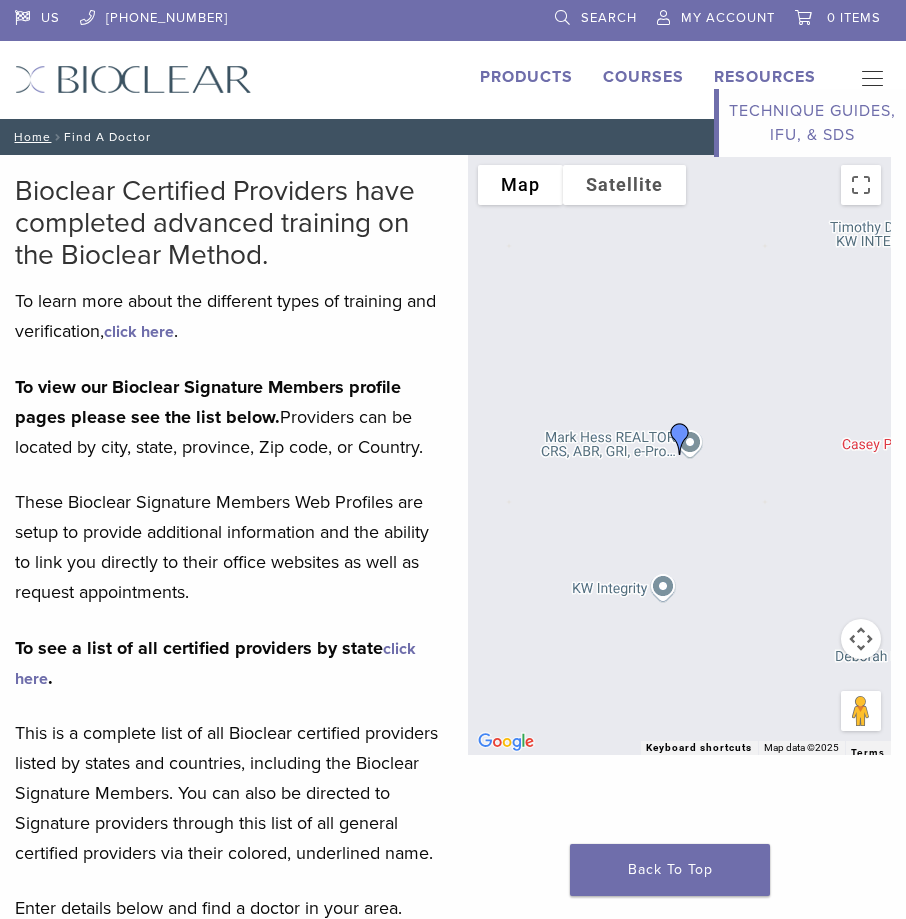 click on "Resources" at bounding box center [765, 77] 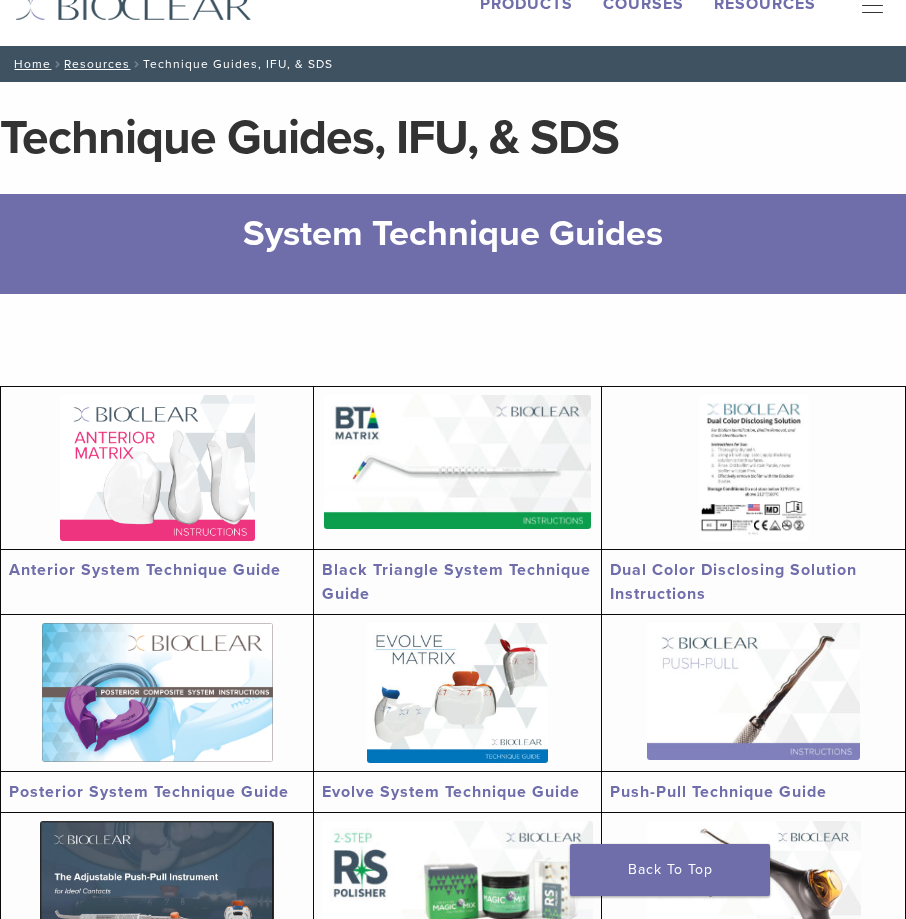 scroll, scrollTop: 0, scrollLeft: 0, axis: both 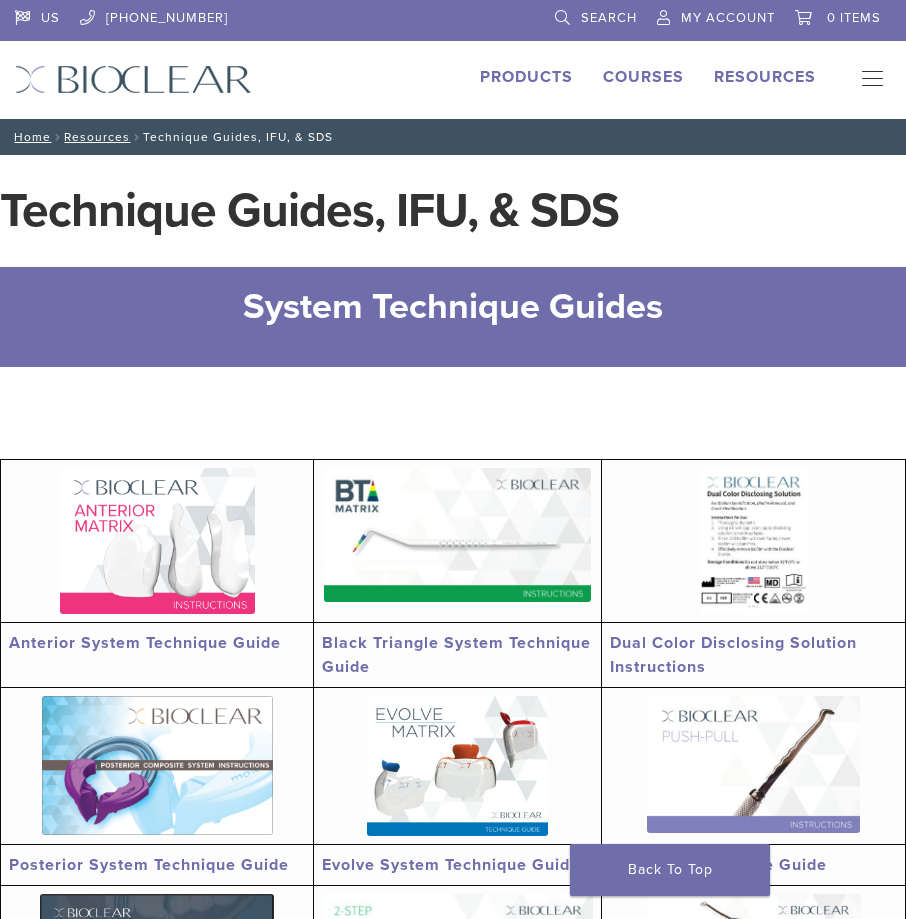 click on "Courses" at bounding box center (643, 77) 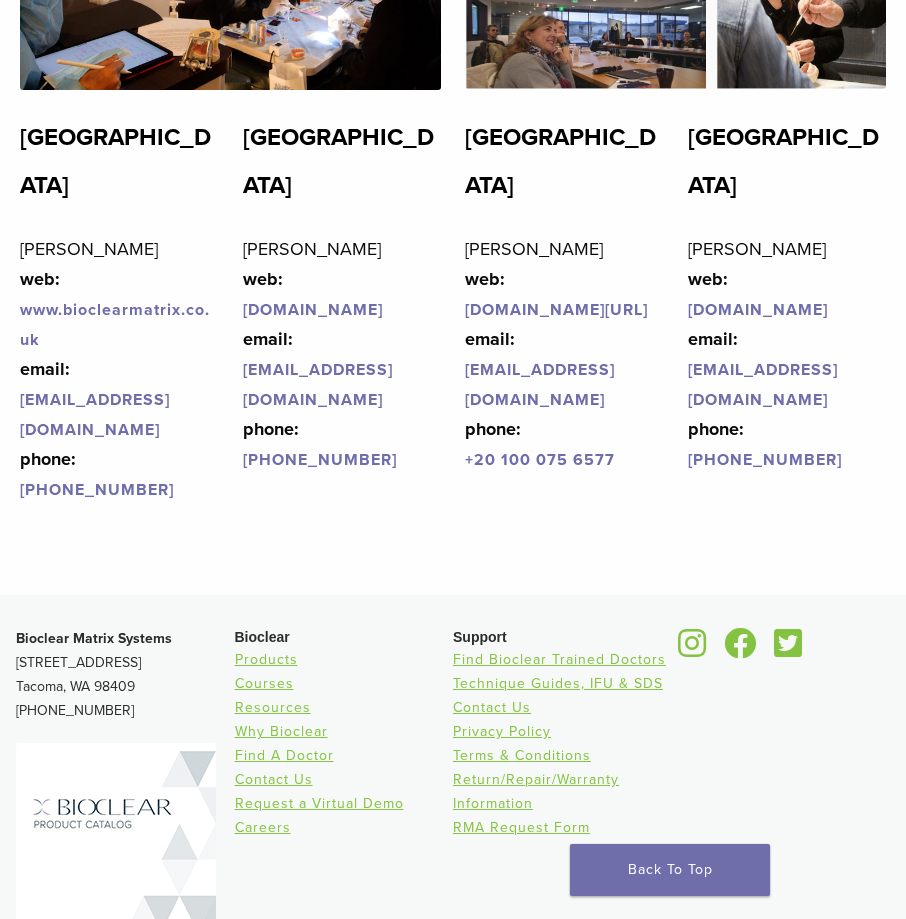 scroll, scrollTop: 5100, scrollLeft: 0, axis: vertical 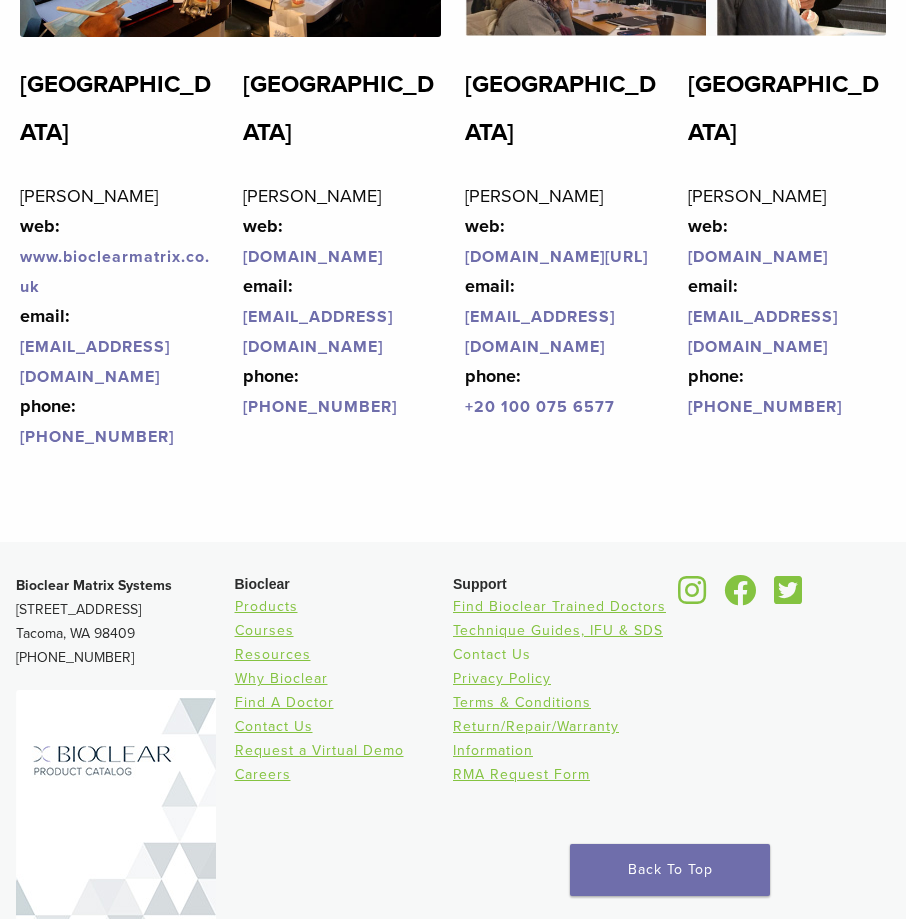 click on "Contact Us" at bounding box center [492, 654] 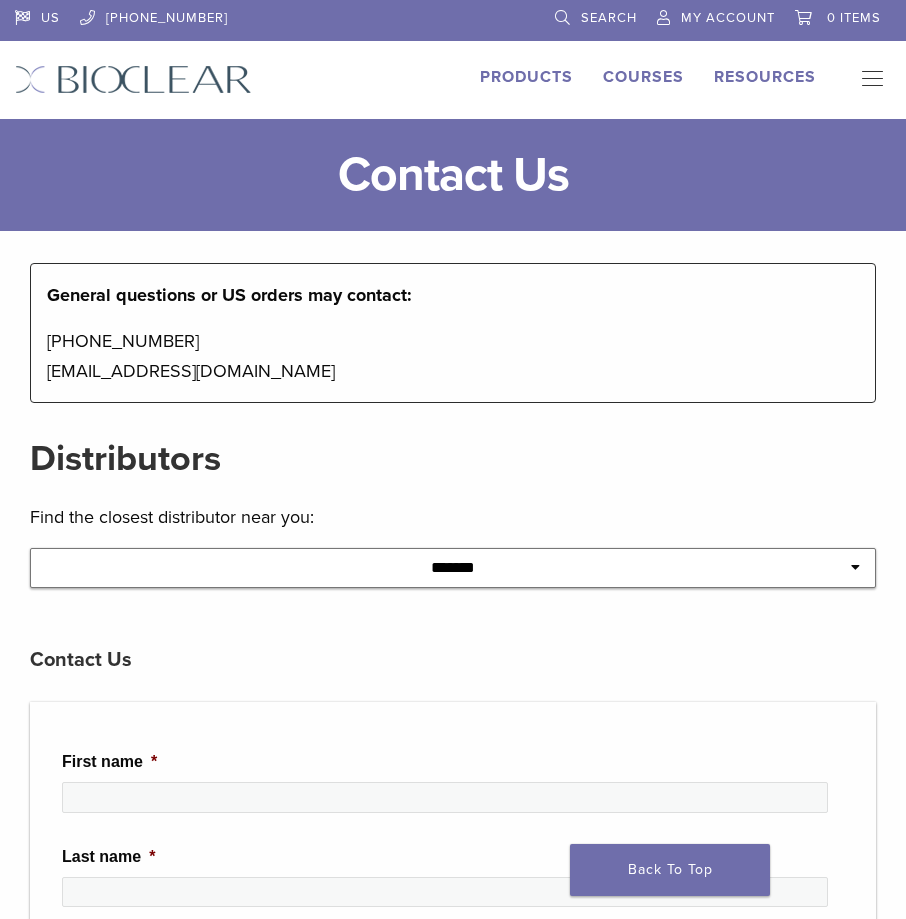 scroll, scrollTop: 0, scrollLeft: 0, axis: both 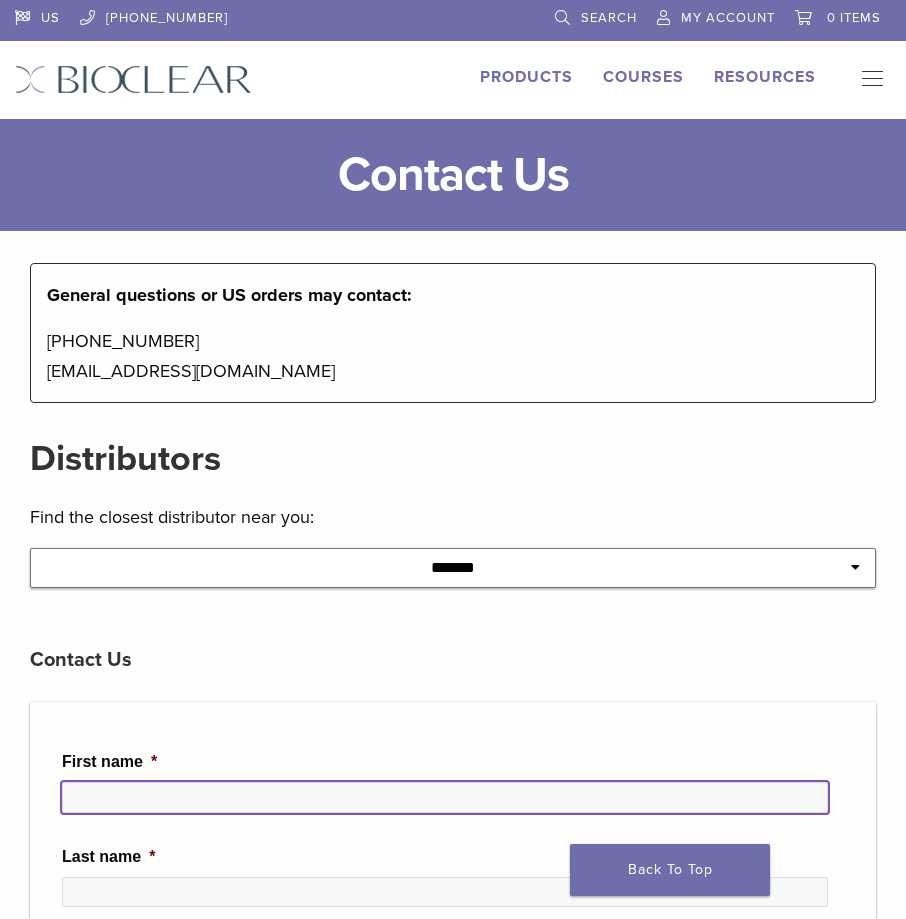 click on "First name *" at bounding box center [445, 797] 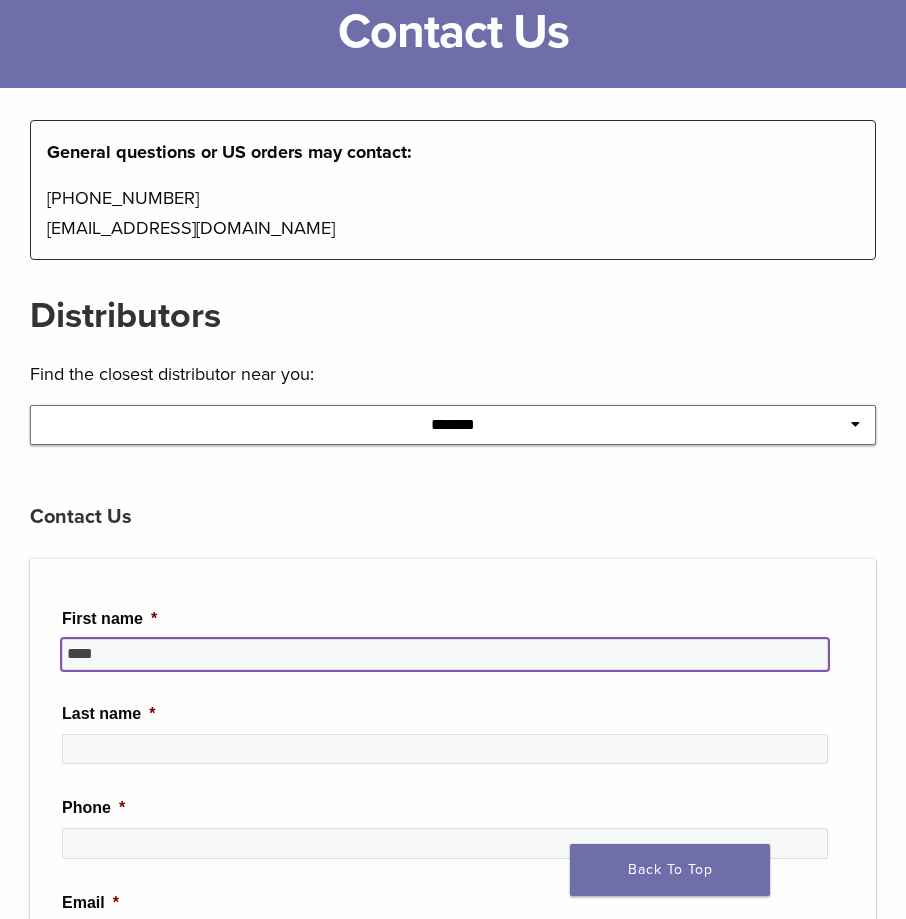 scroll, scrollTop: 200, scrollLeft: 0, axis: vertical 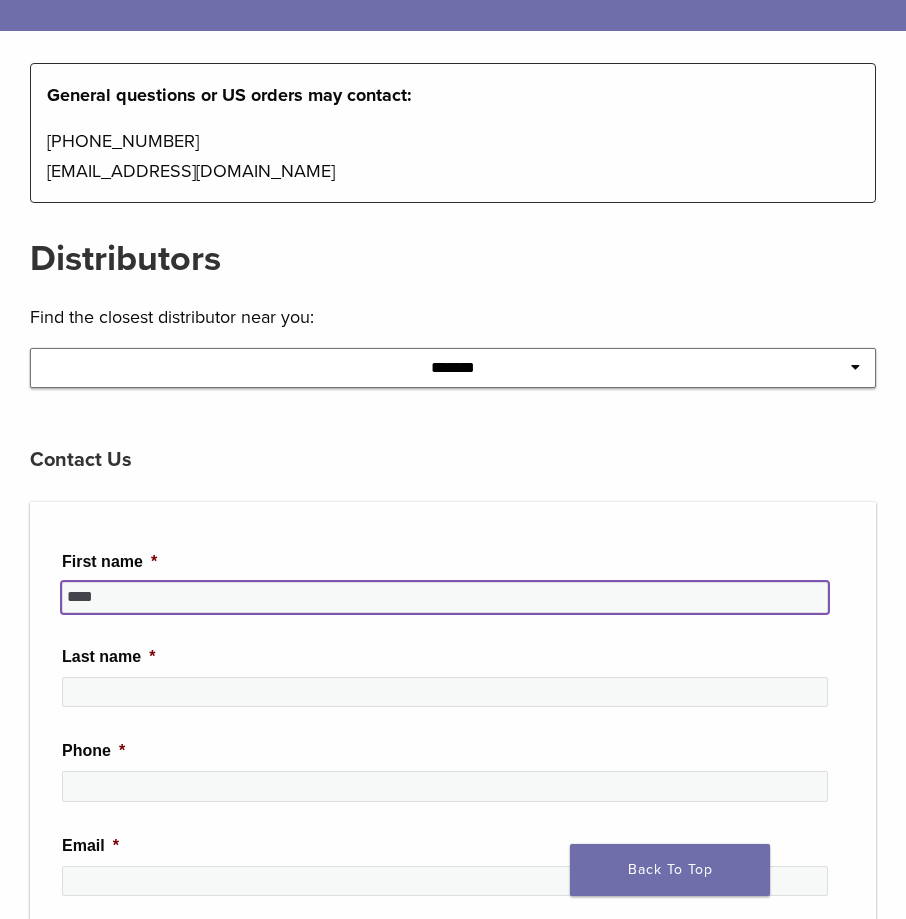 type on "****" 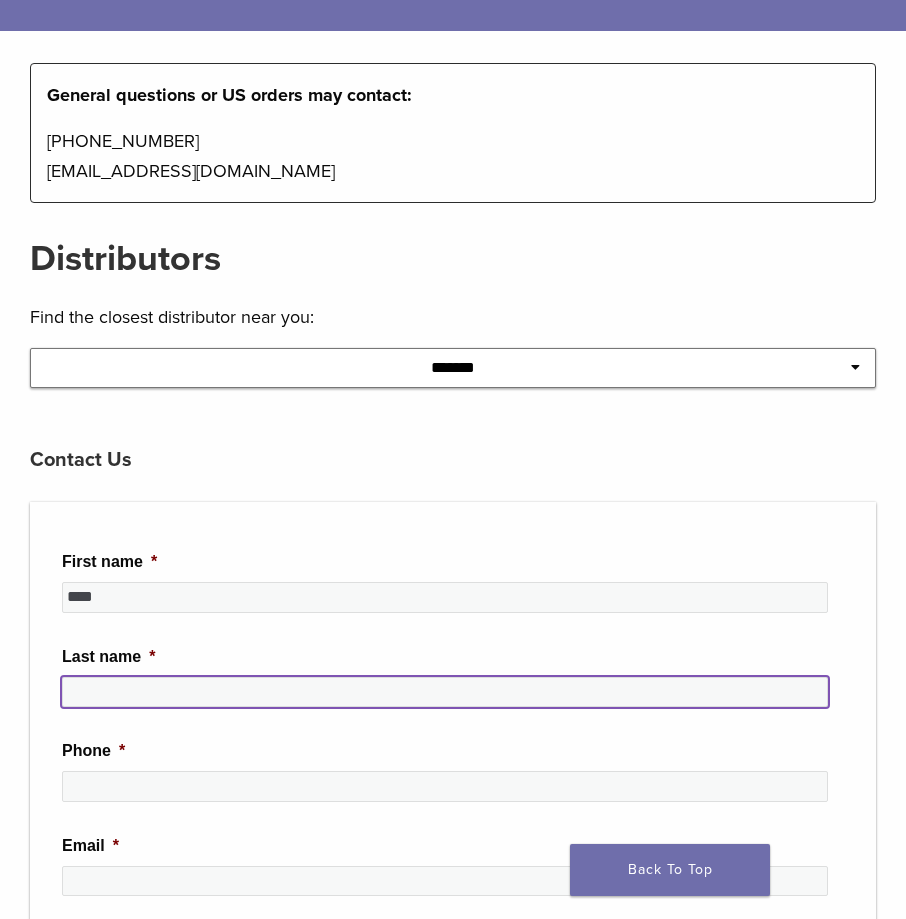 click on "Last name *" at bounding box center [445, 692] 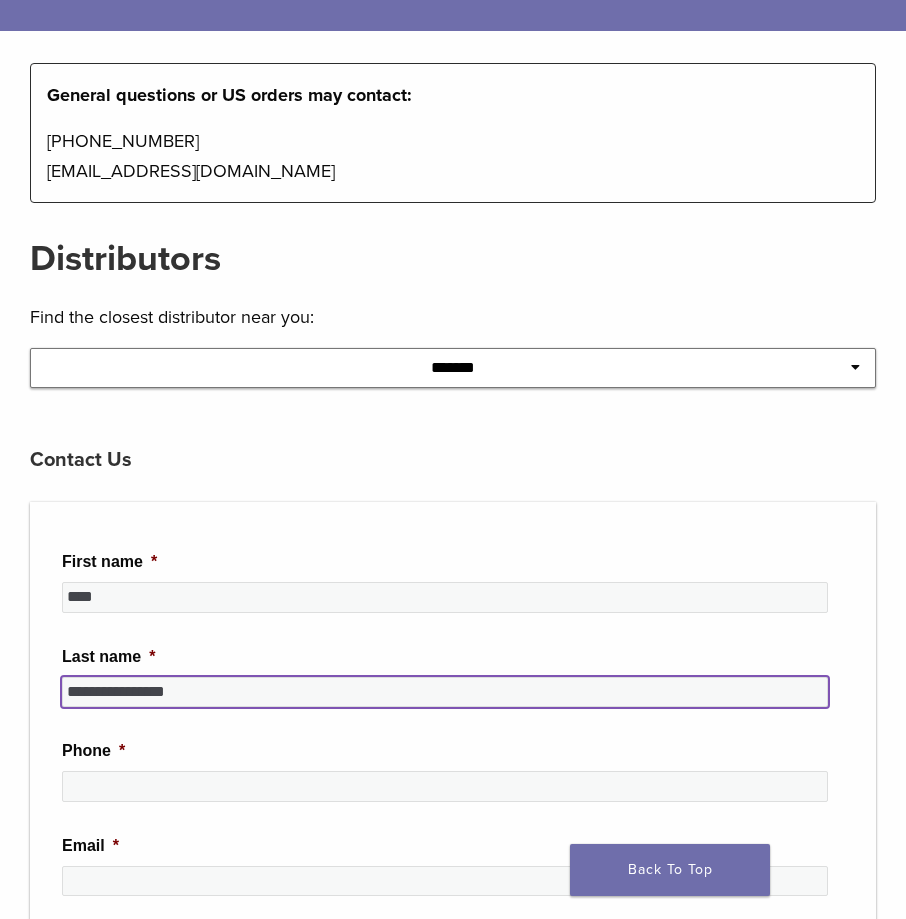 type on "**********" 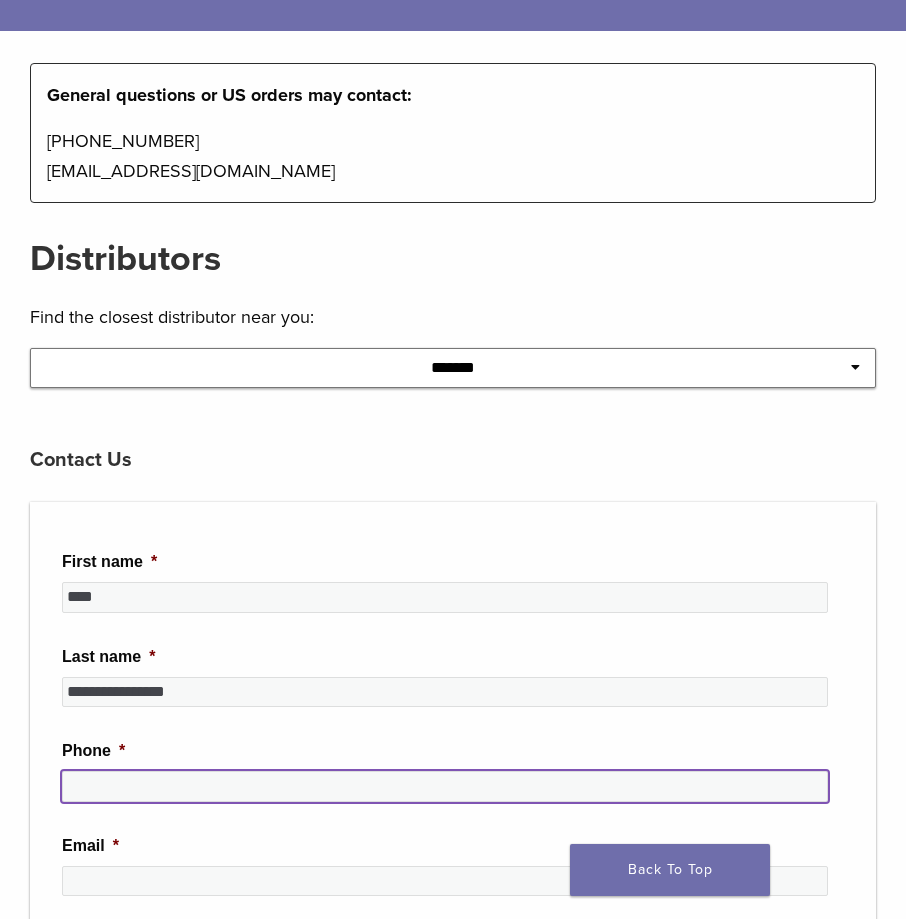 click on "Phone *" at bounding box center [445, 786] 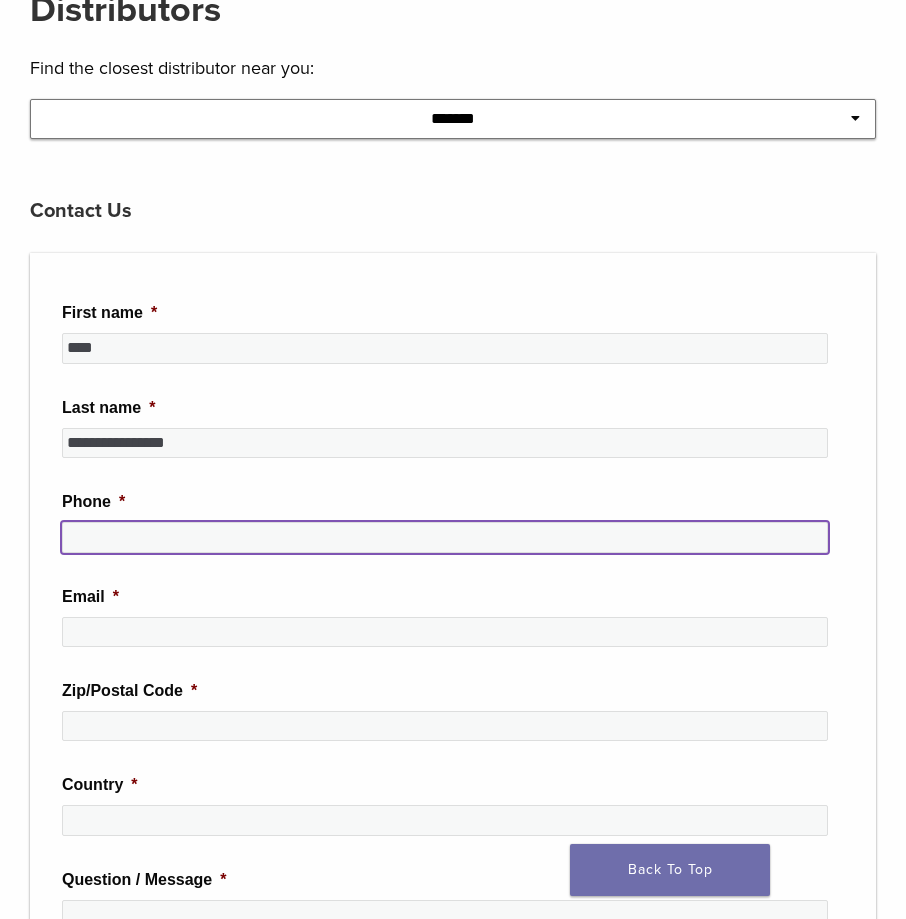 scroll, scrollTop: 500, scrollLeft: 0, axis: vertical 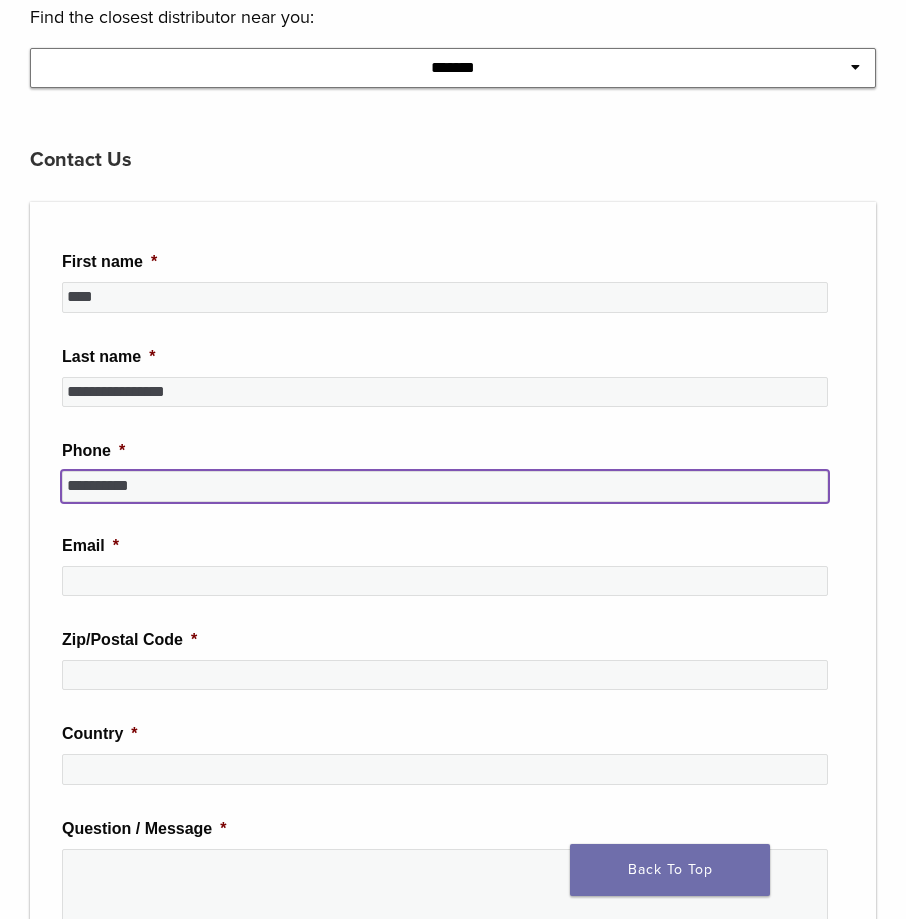 type on "**********" 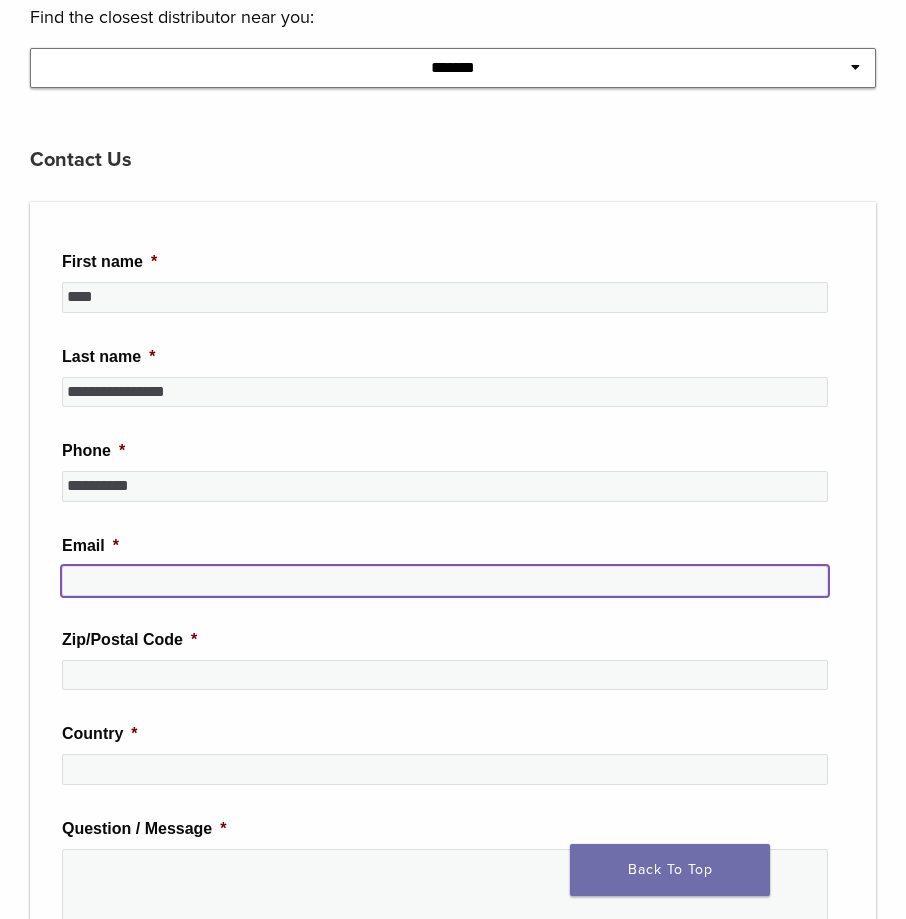 click on "Email *" at bounding box center [445, 581] 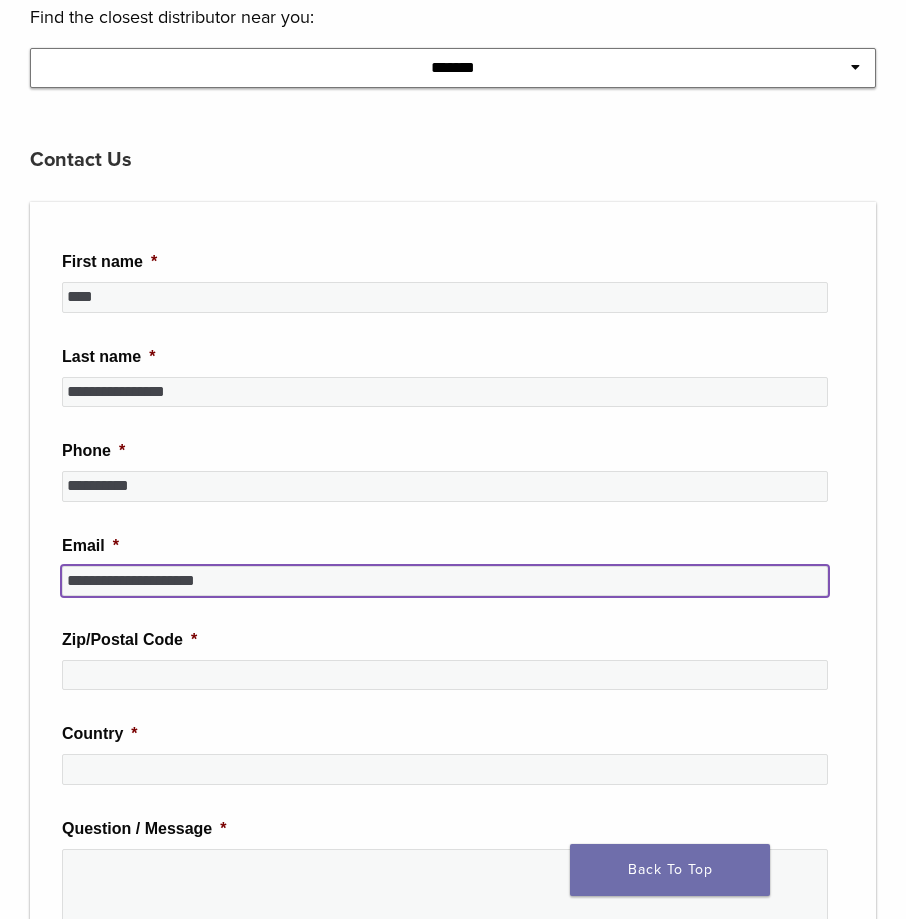 type on "**********" 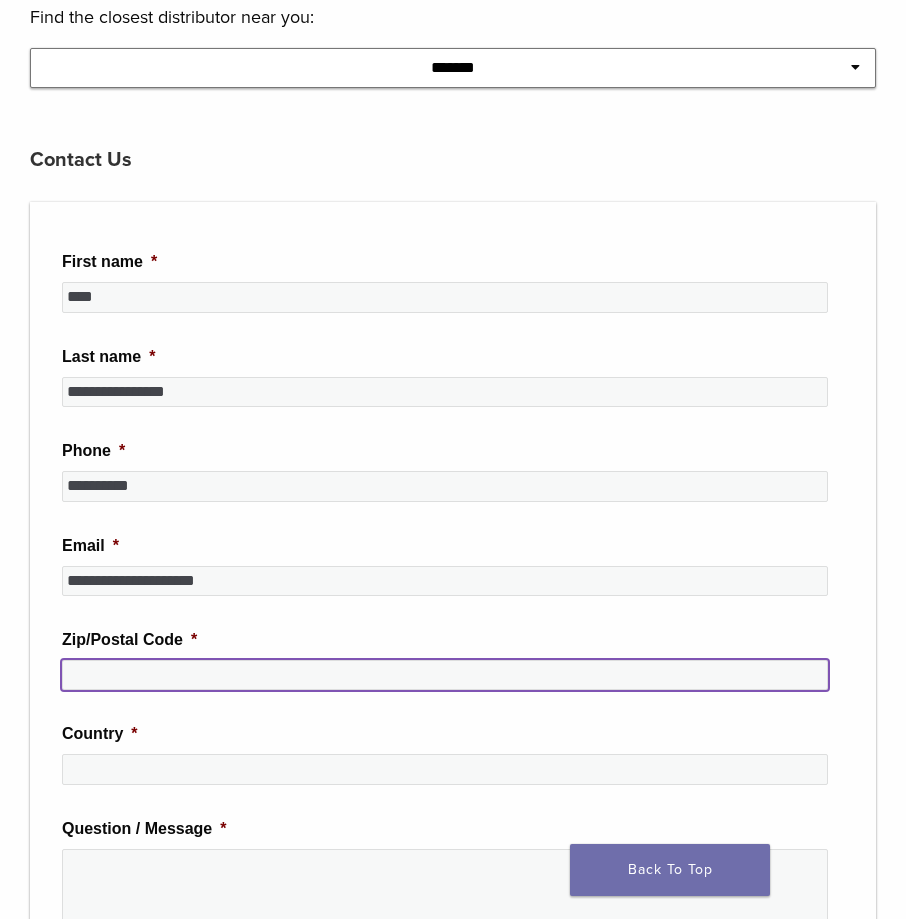 click on "Zip/Postal Code *" at bounding box center [445, 675] 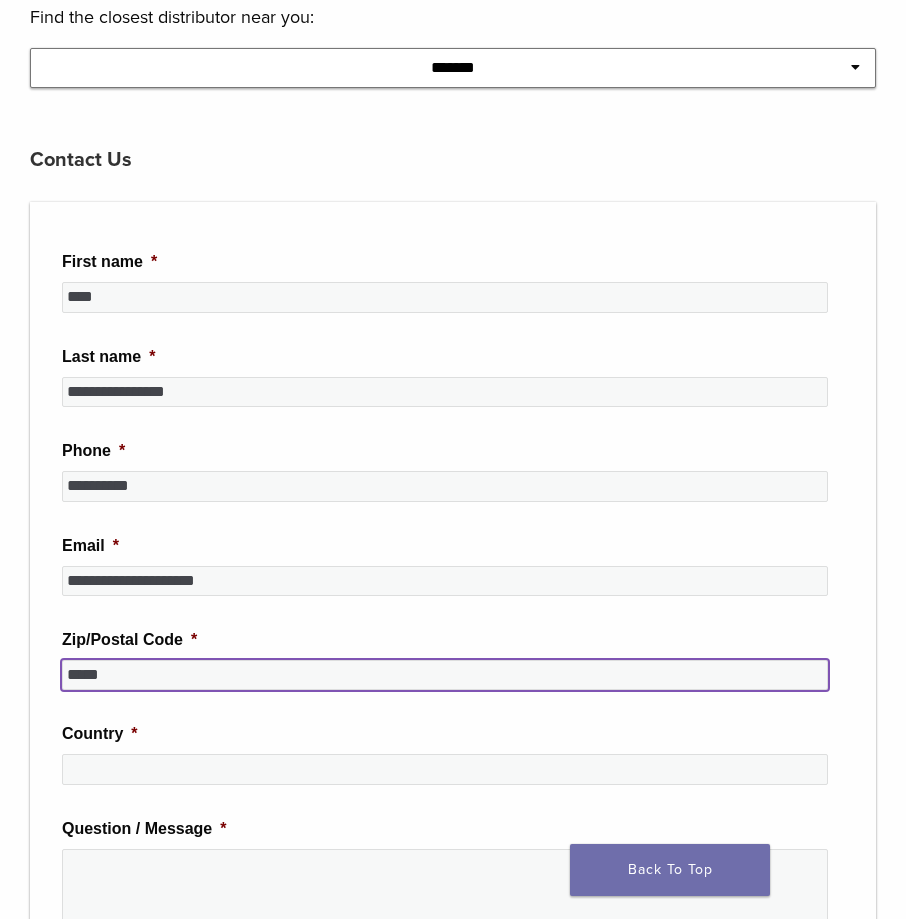 type on "*****" 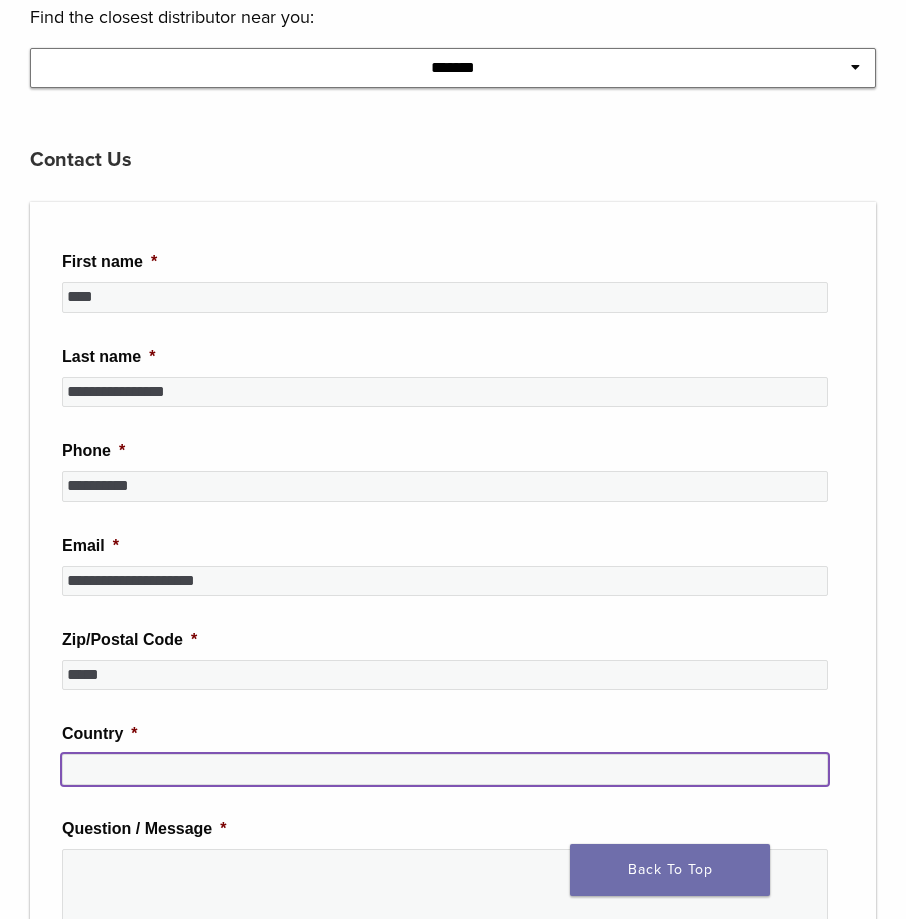 click on "Country *" at bounding box center (445, 769) 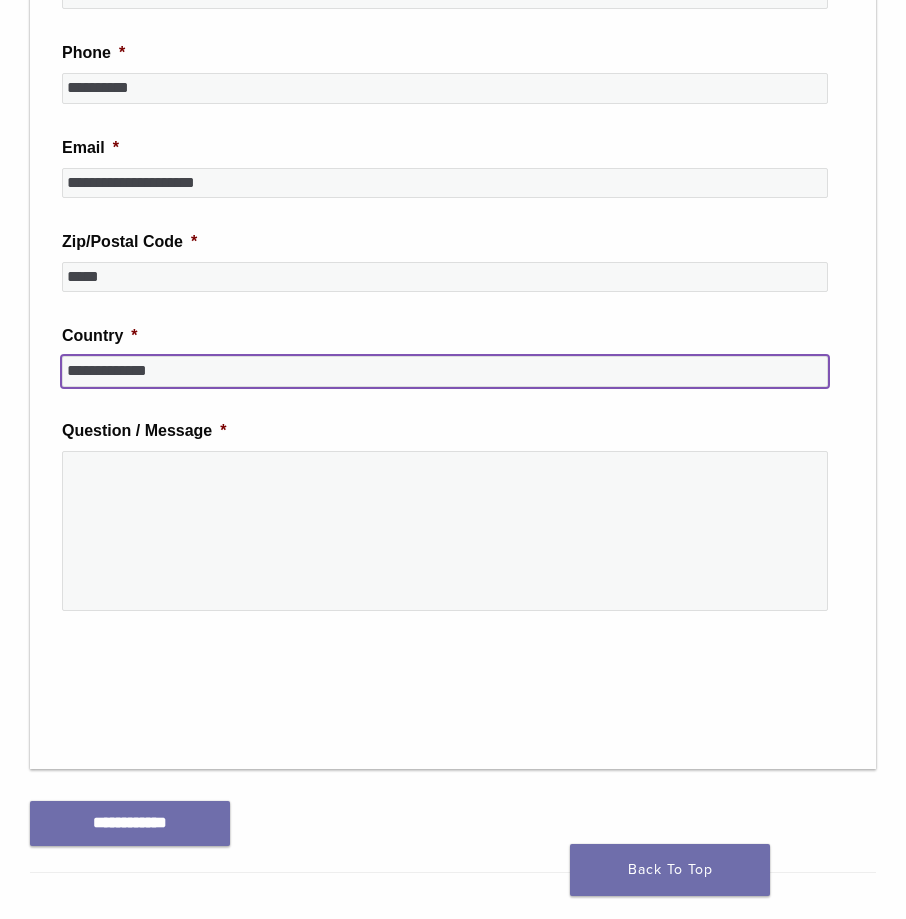 scroll, scrollTop: 900, scrollLeft: 0, axis: vertical 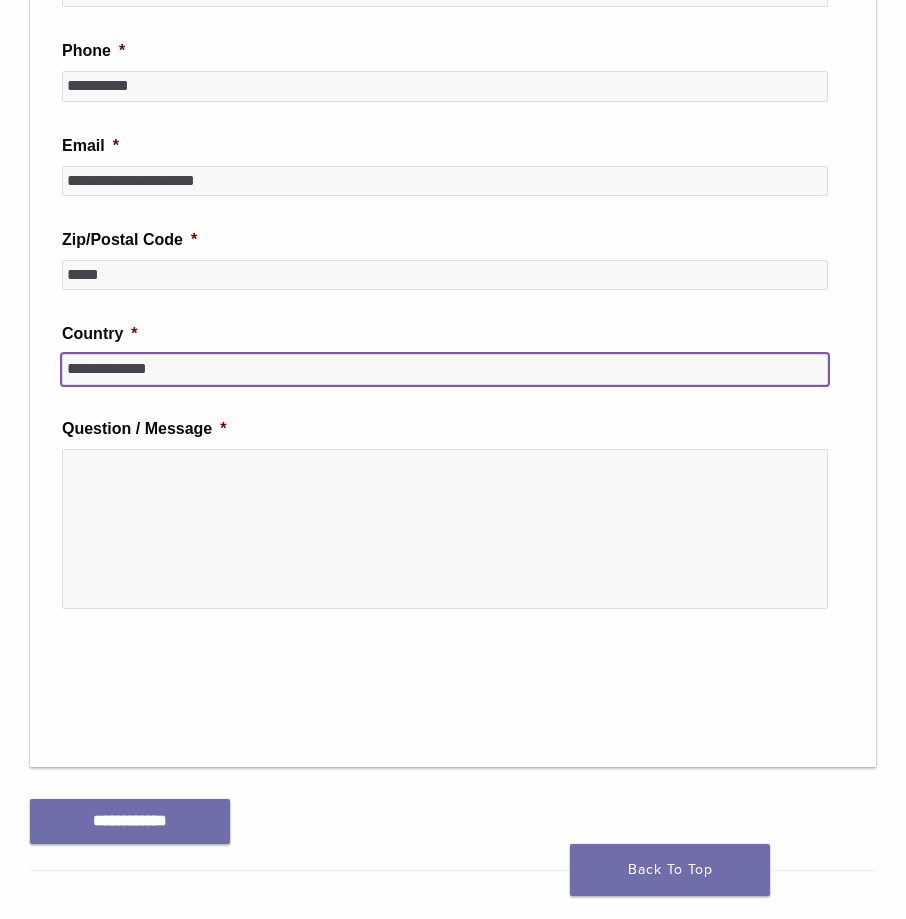 type on "**********" 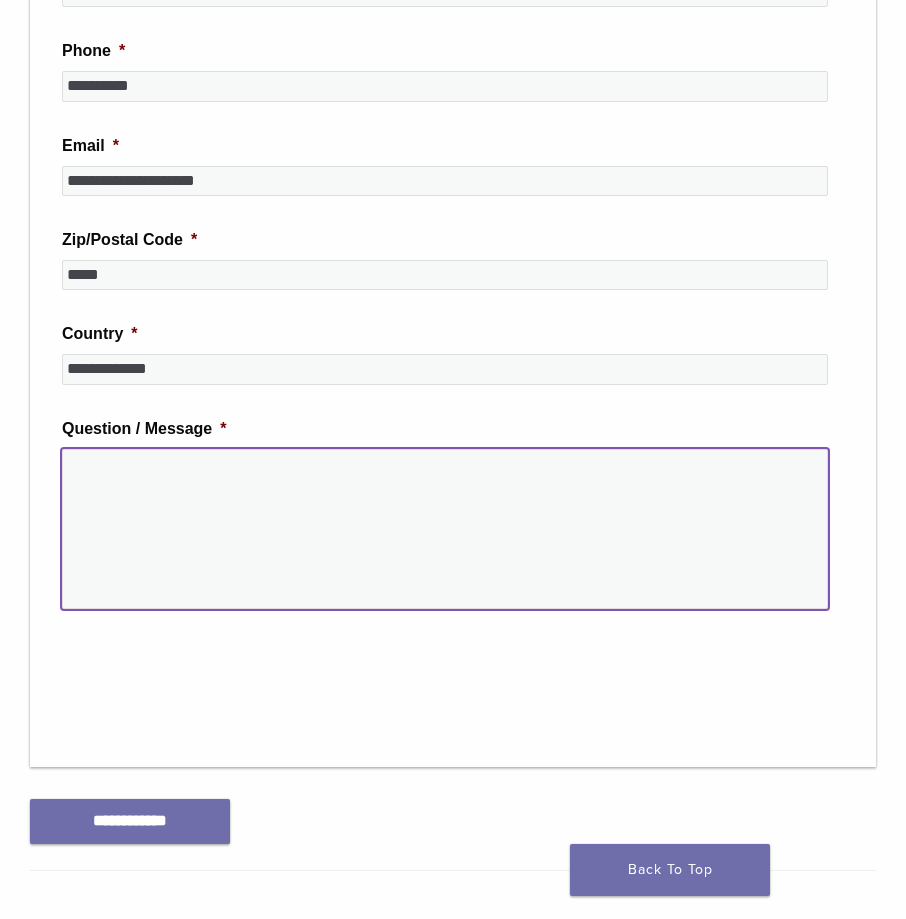 click on "Question / Message *" at bounding box center [445, 529] 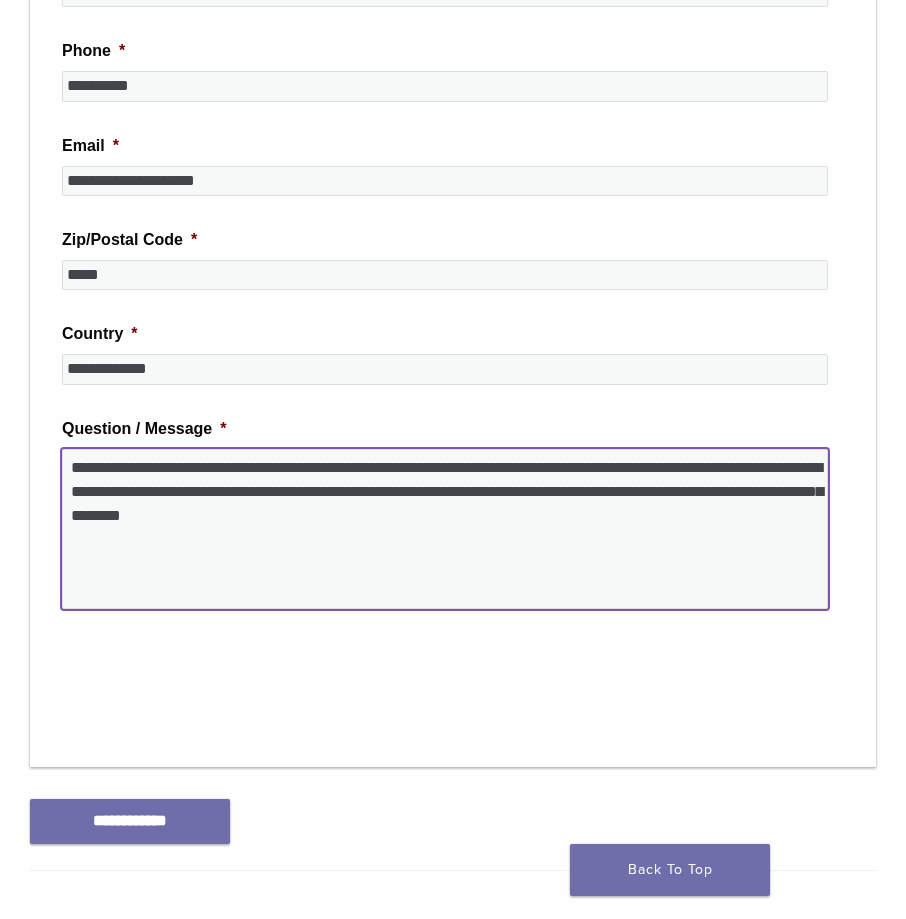 type on "**********" 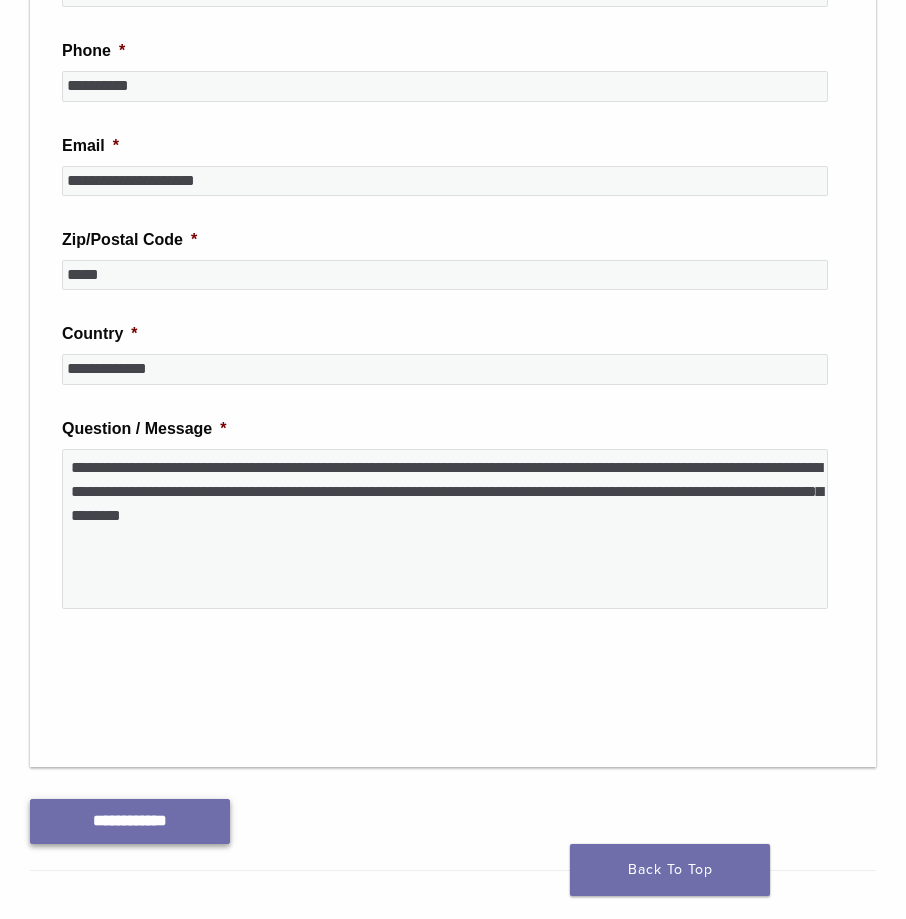 click on "**********" at bounding box center (130, 821) 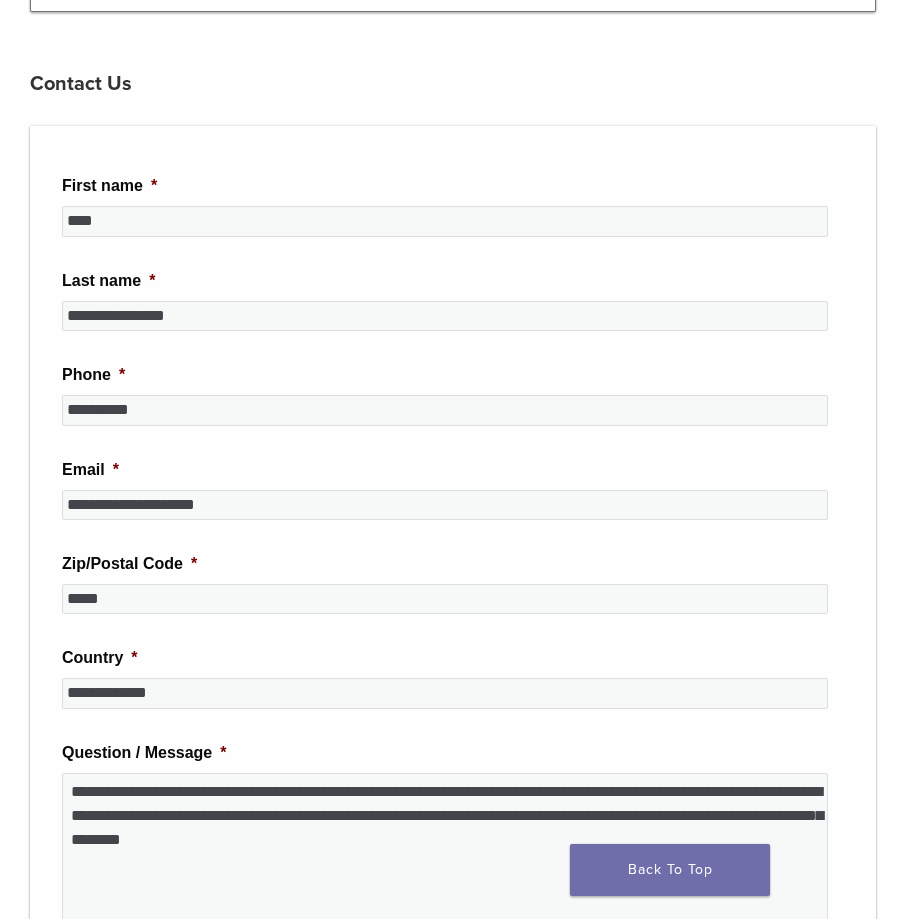 scroll, scrollTop: 500, scrollLeft: 0, axis: vertical 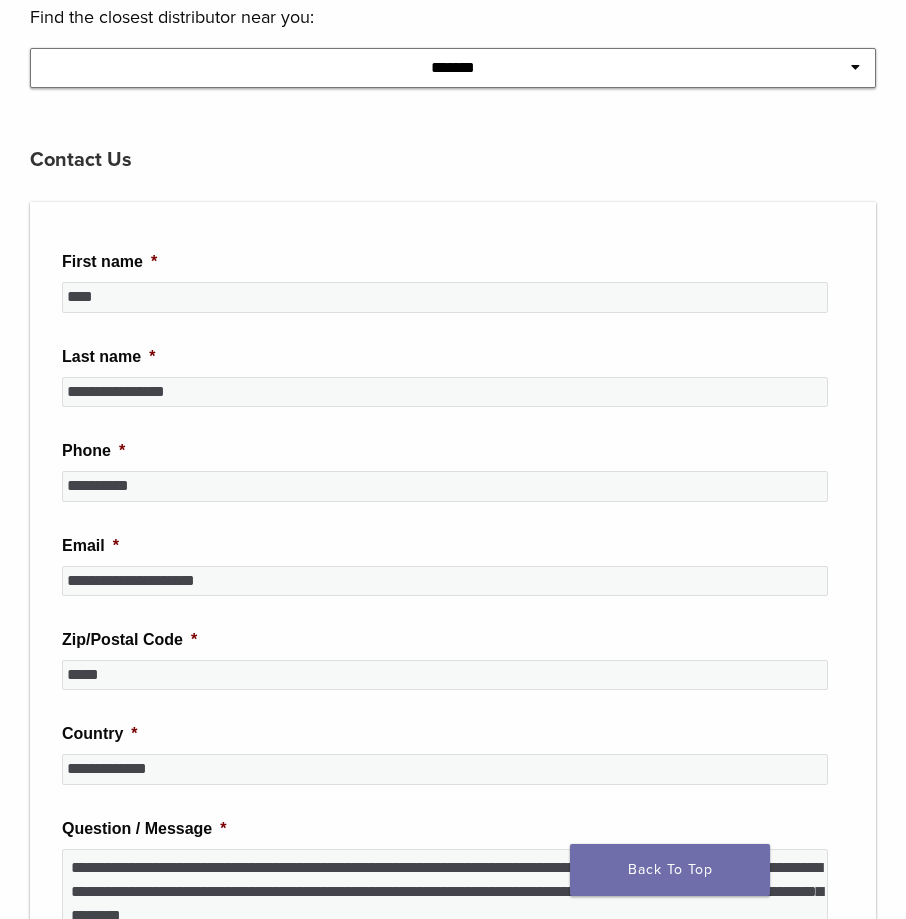 click on "**********" at bounding box center [453, 68] 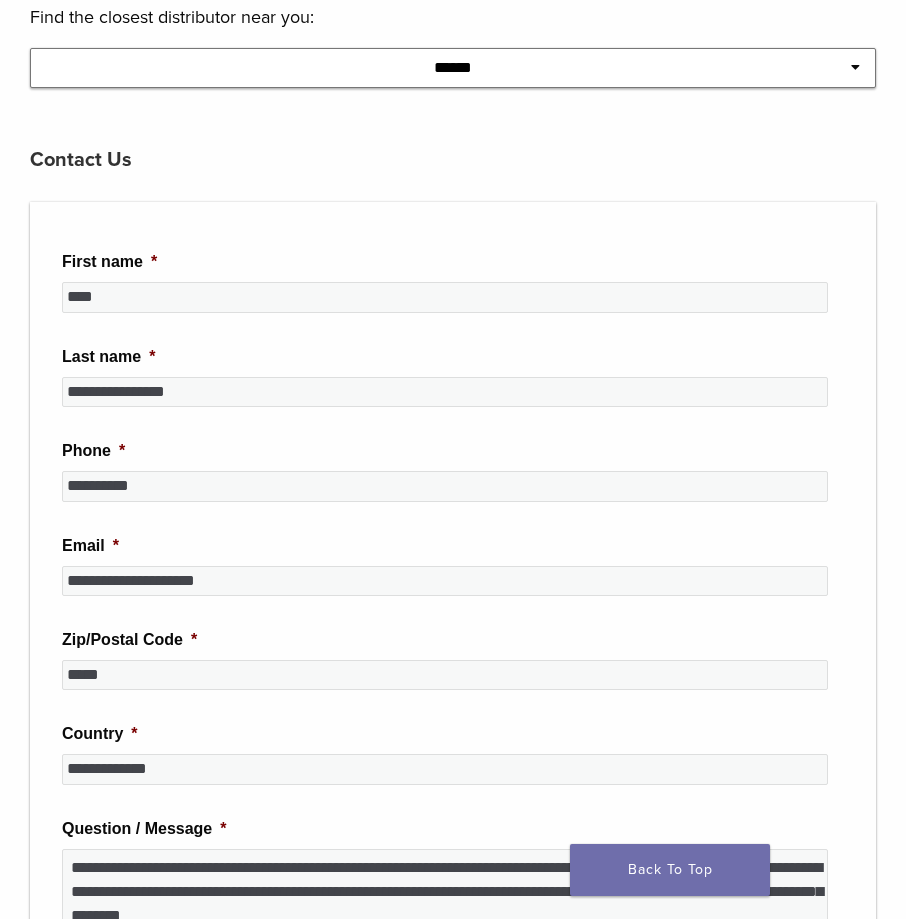 click on "**********" at bounding box center [453, 68] 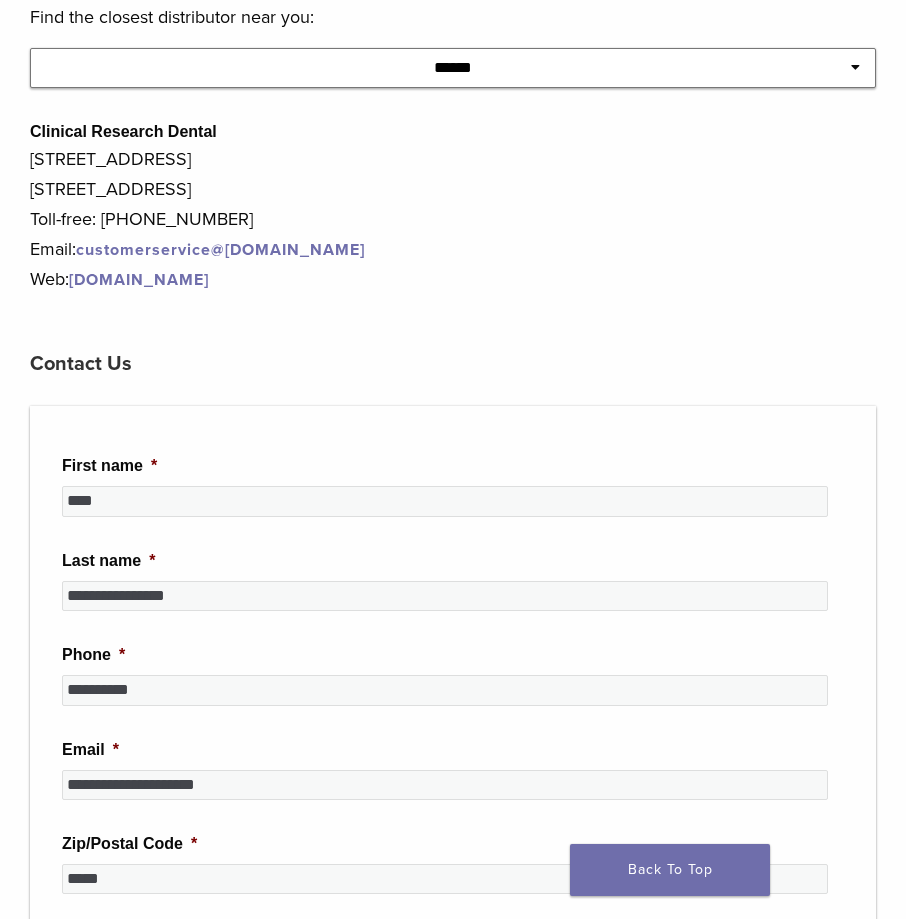 click on "**********" at bounding box center (453, 68) 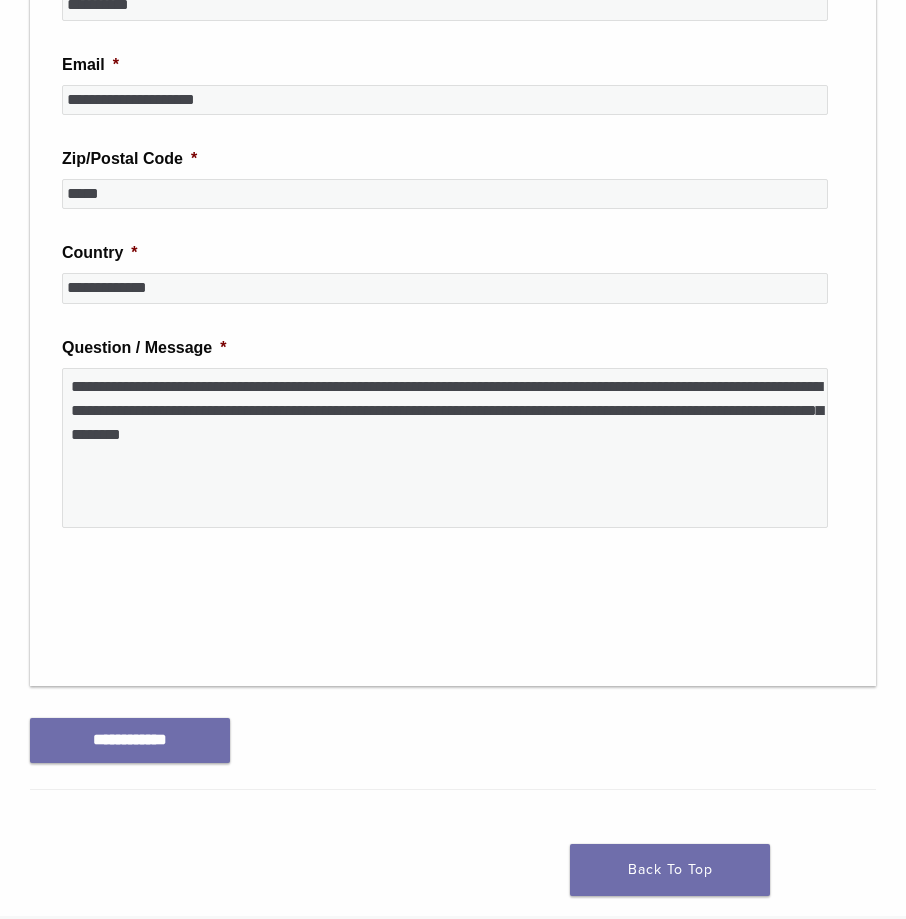 scroll, scrollTop: 1200, scrollLeft: 0, axis: vertical 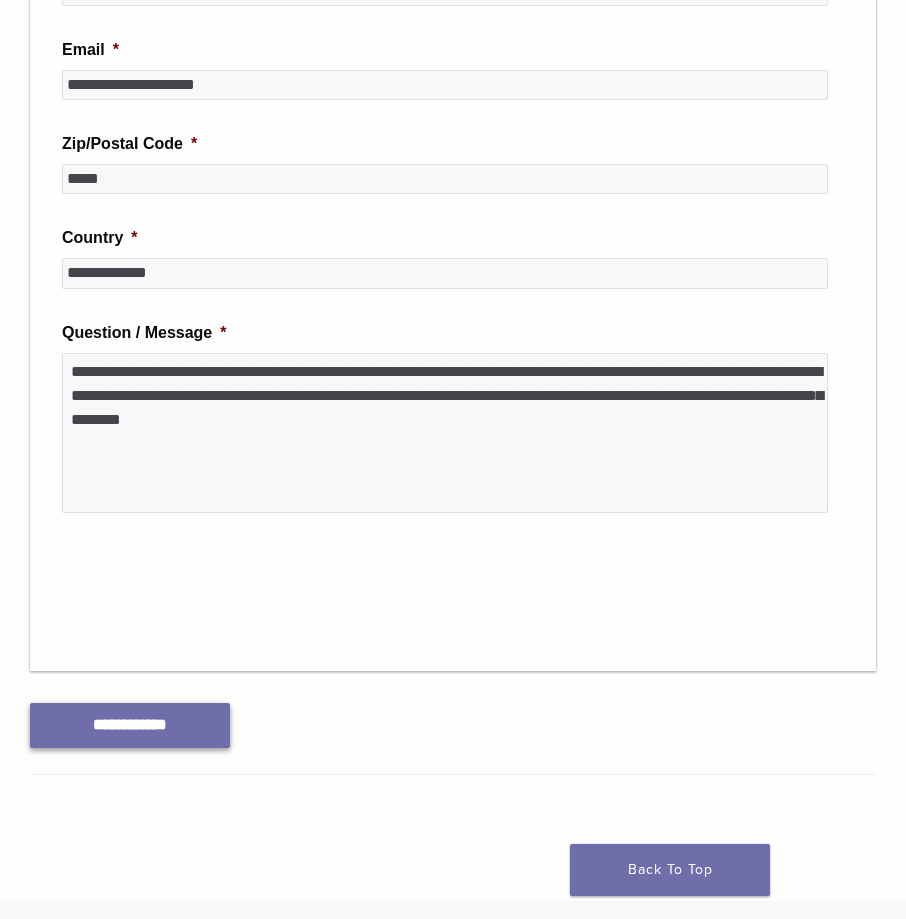 click on "**********" at bounding box center [130, 725] 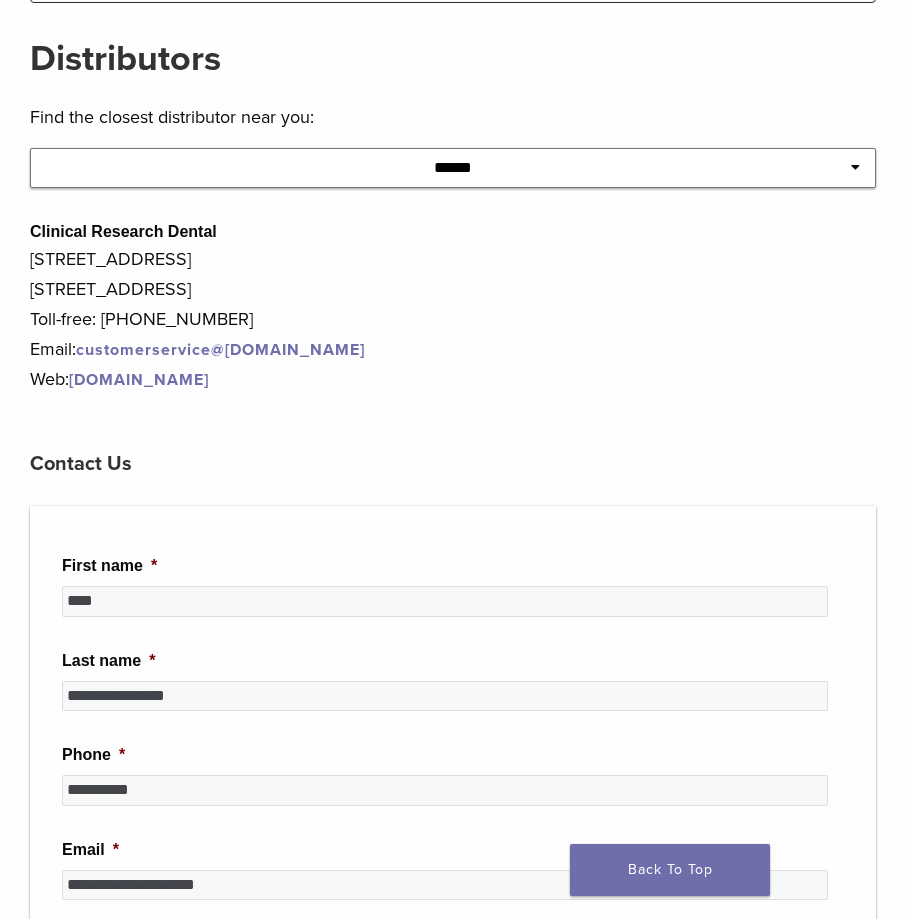 scroll, scrollTop: 500, scrollLeft: 0, axis: vertical 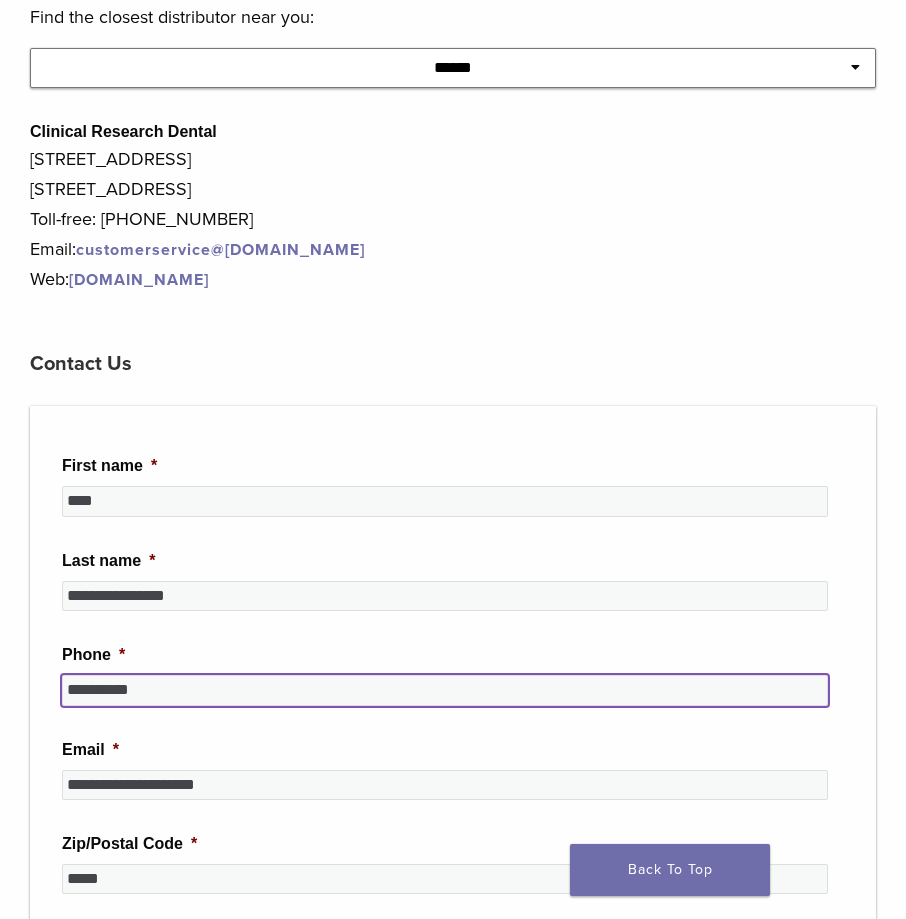 click on "**********" at bounding box center [445, 690] 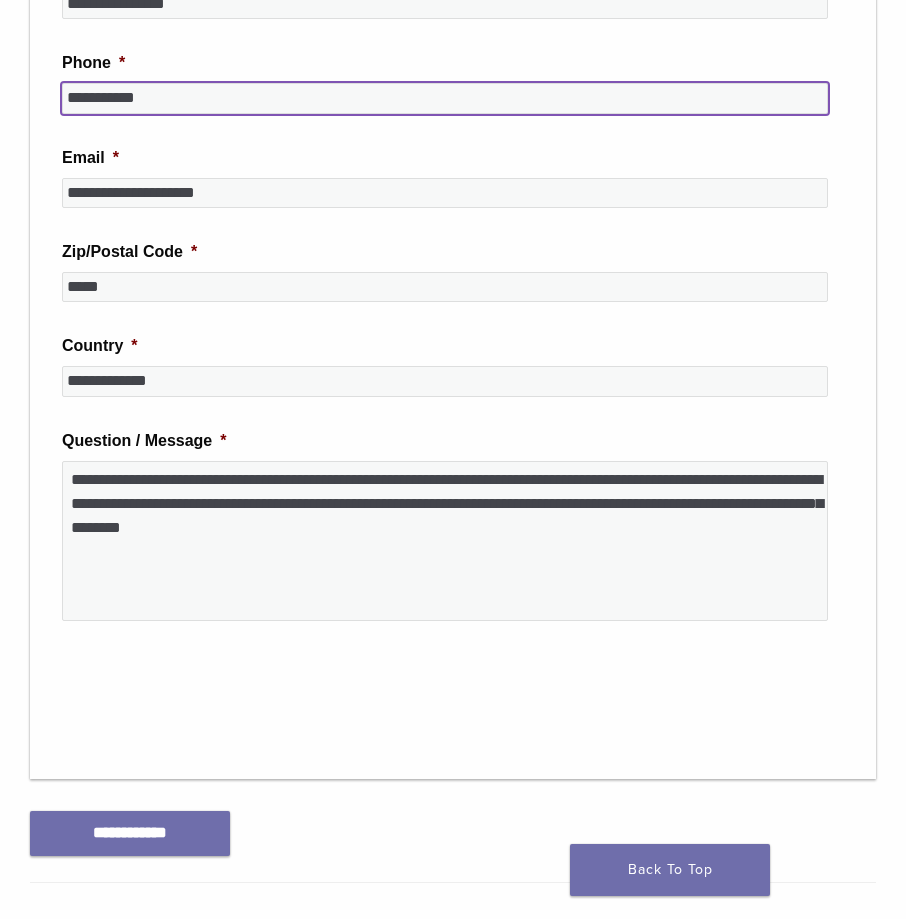 scroll, scrollTop: 1100, scrollLeft: 0, axis: vertical 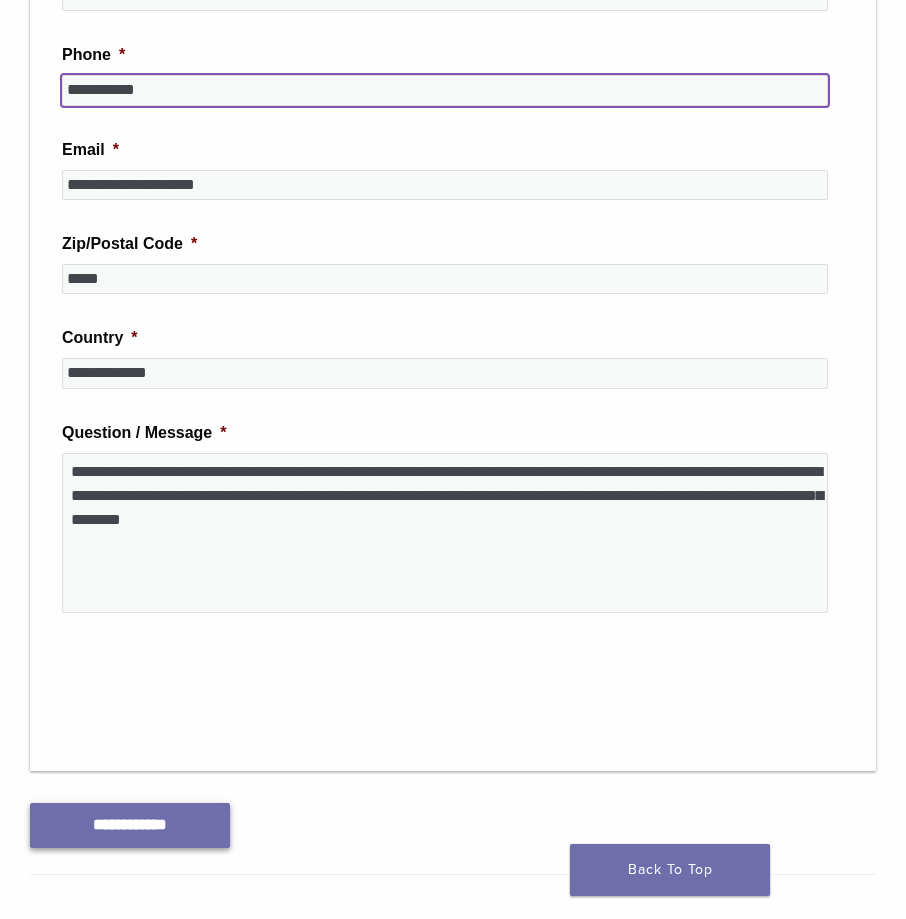 type on "**********" 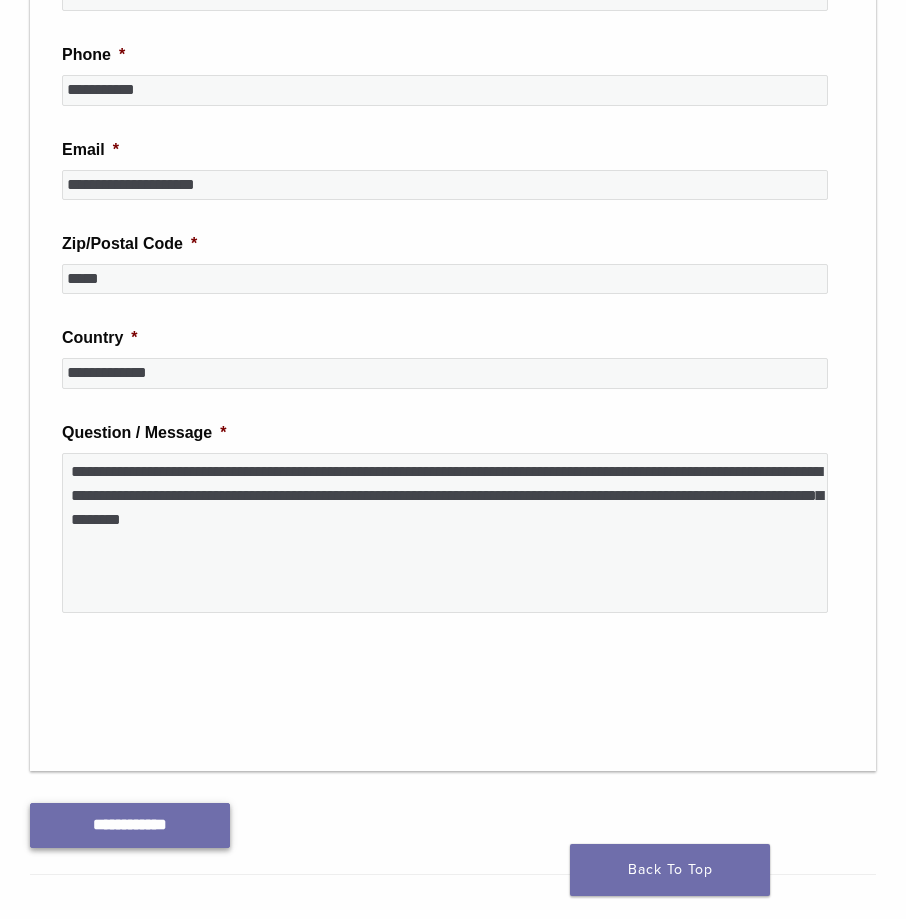 click on "**********" at bounding box center (130, 825) 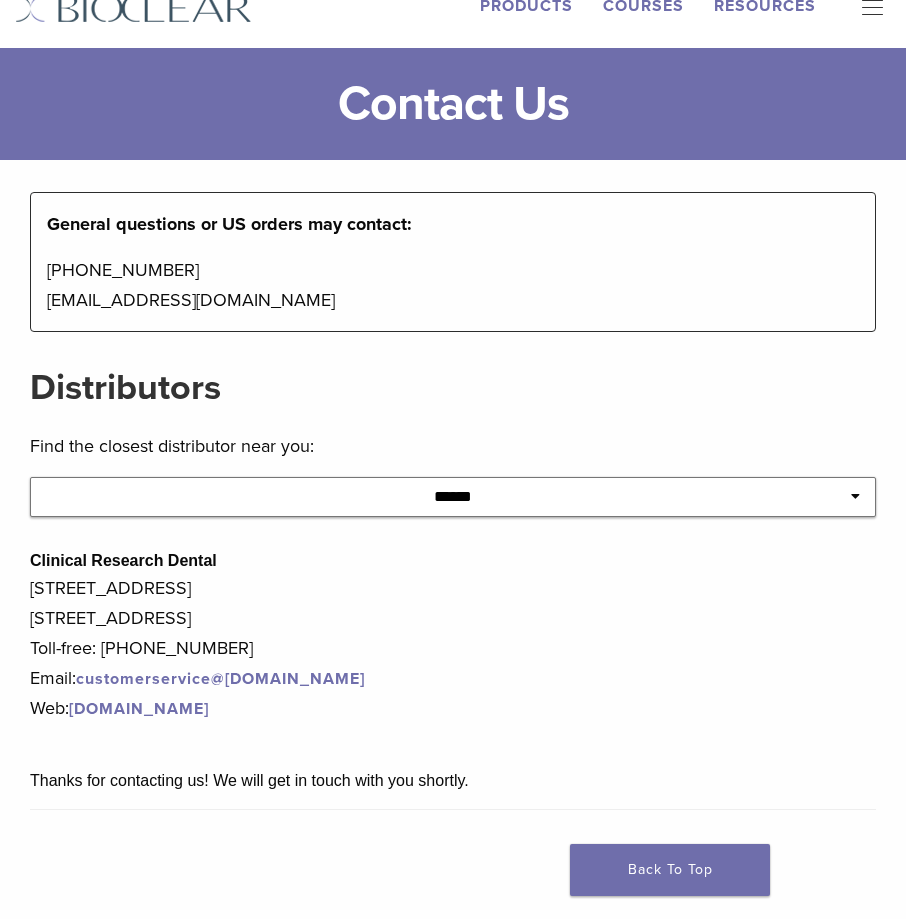 scroll, scrollTop: 66, scrollLeft: 0, axis: vertical 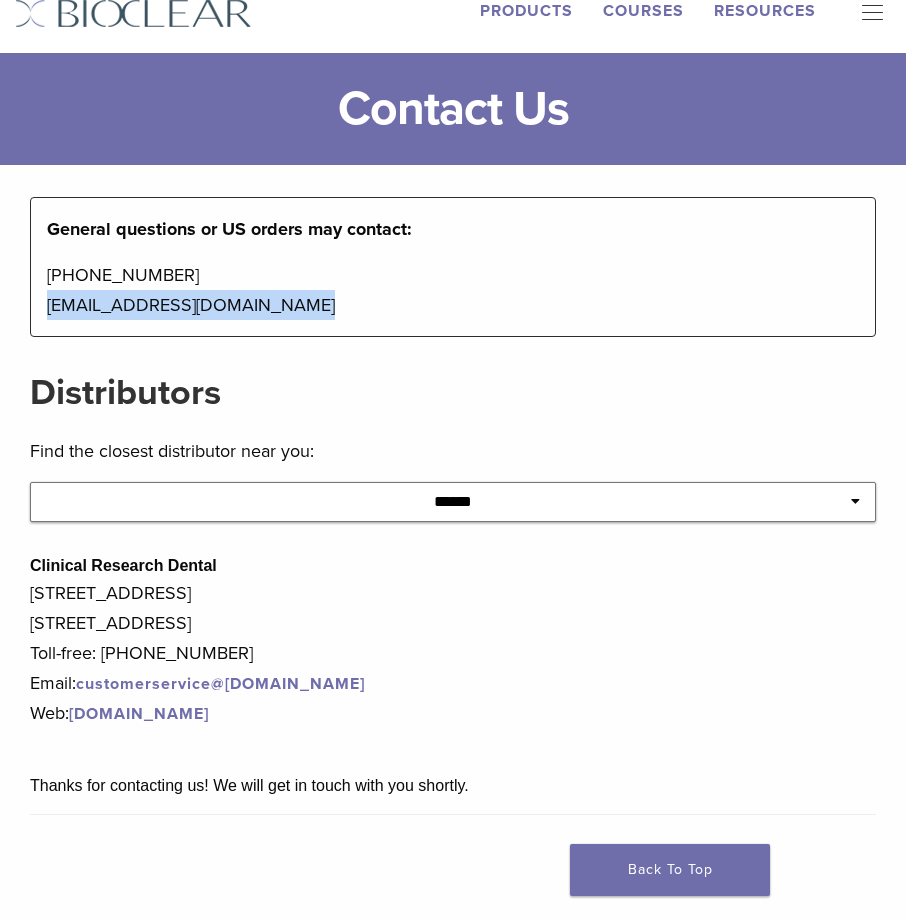 drag, startPoint x: 285, startPoint y: 305, endPoint x: 40, endPoint y: 303, distance: 245.00816 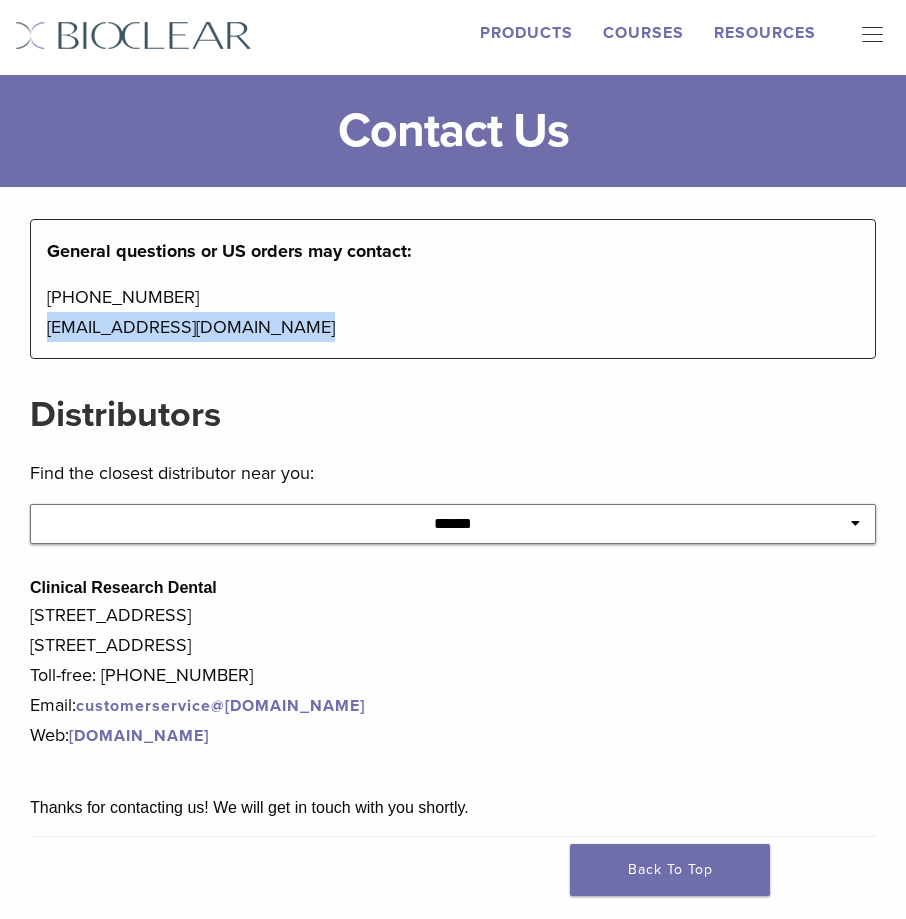 scroll, scrollTop: 0, scrollLeft: 0, axis: both 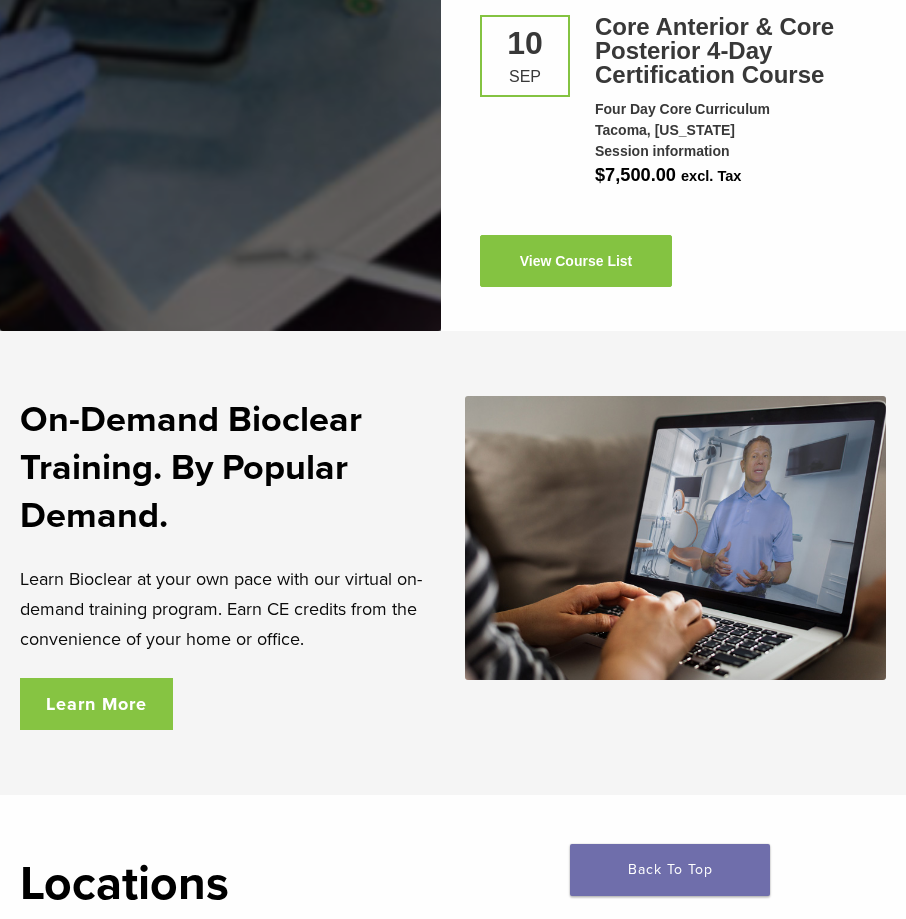 click on "Learn More" at bounding box center (96, 704) 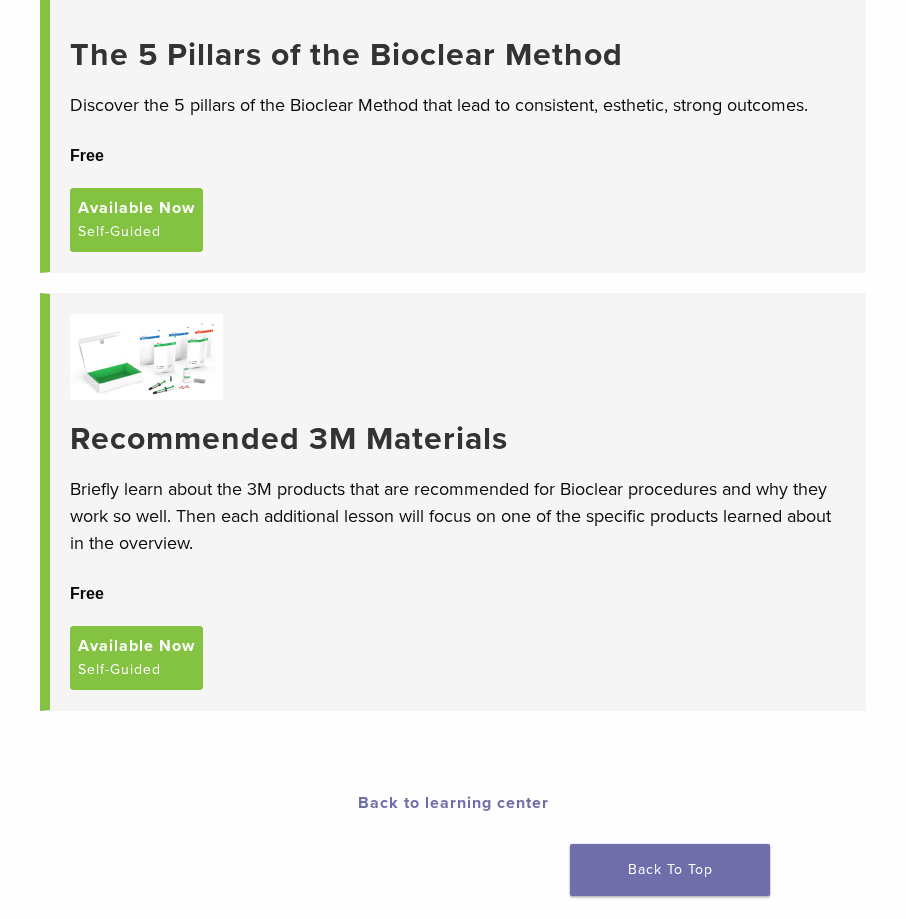 scroll, scrollTop: 300, scrollLeft: 0, axis: vertical 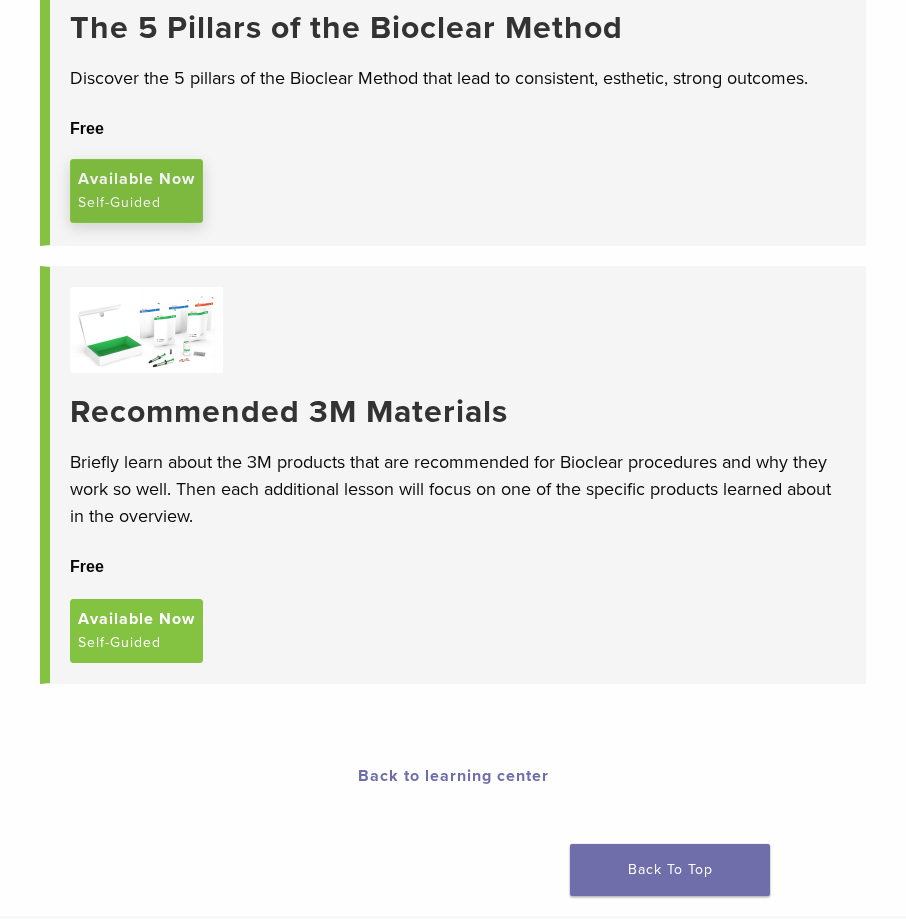 click on "Available Now" at bounding box center [136, 179] 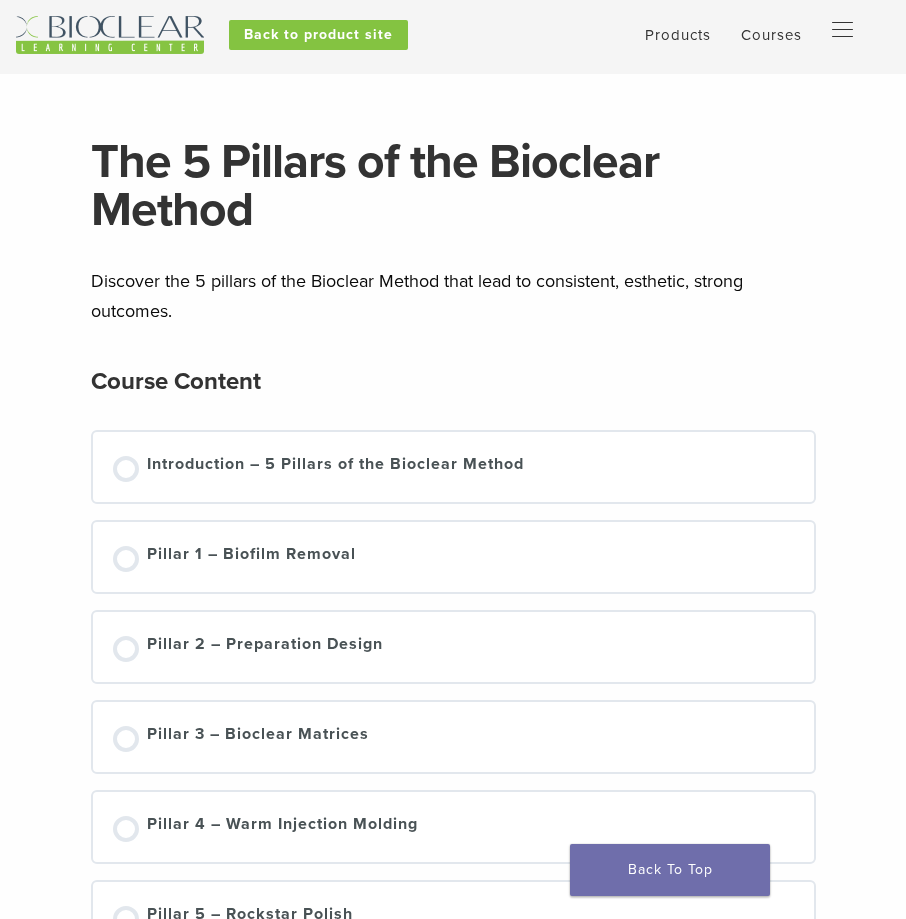 scroll, scrollTop: 2, scrollLeft: 0, axis: vertical 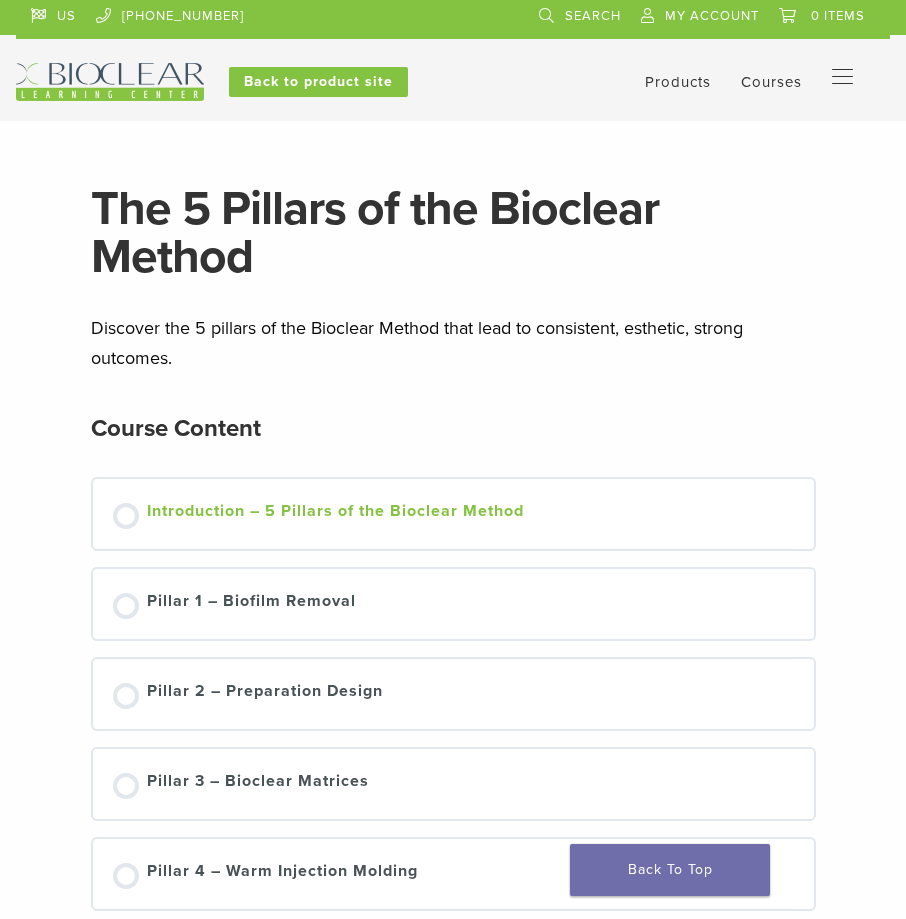 click at bounding box center [126, 516] 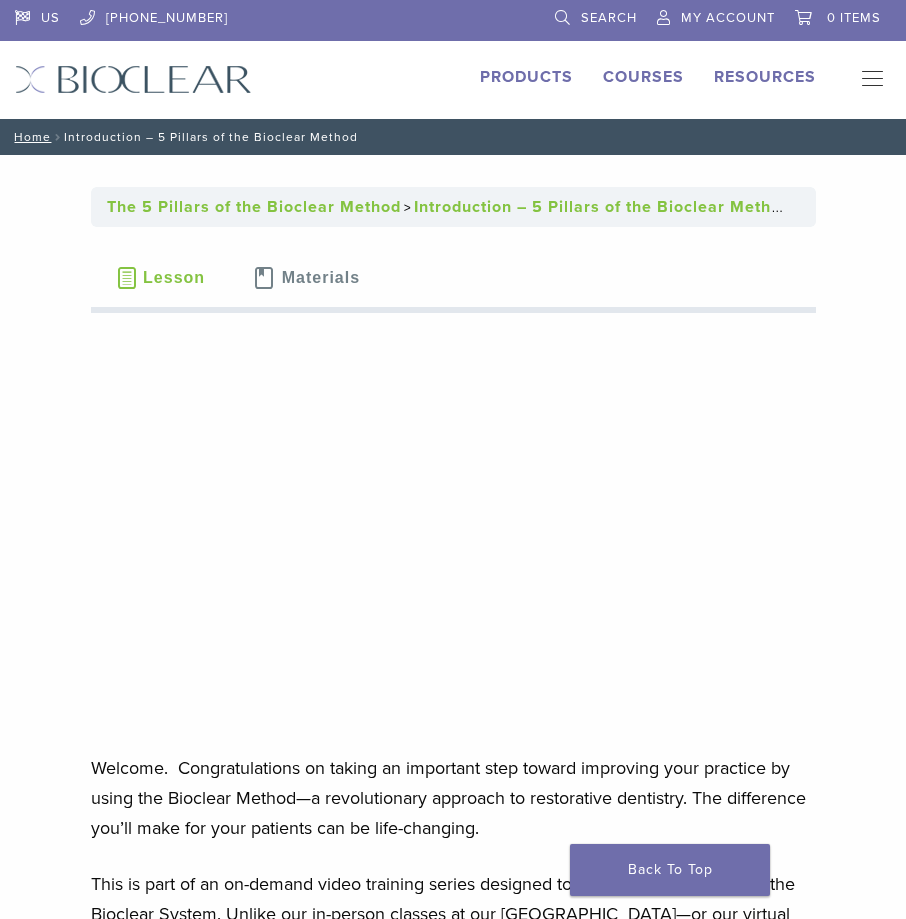 scroll, scrollTop: 0, scrollLeft: 0, axis: both 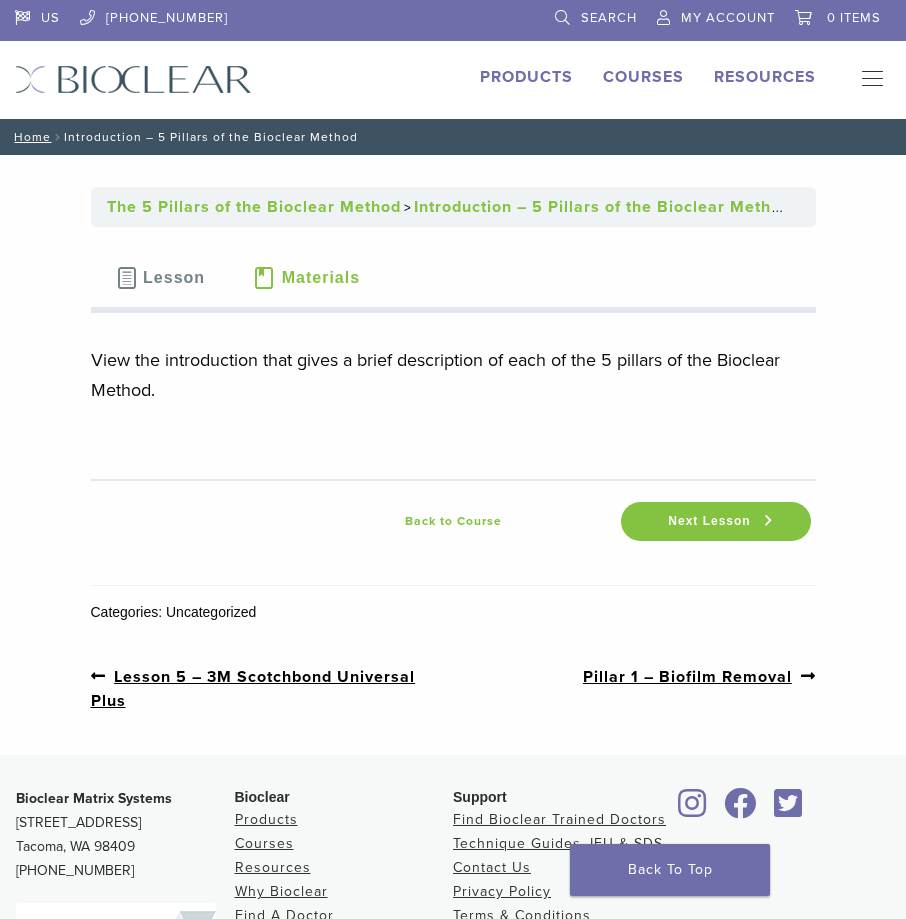 click at bounding box center (126, 278) 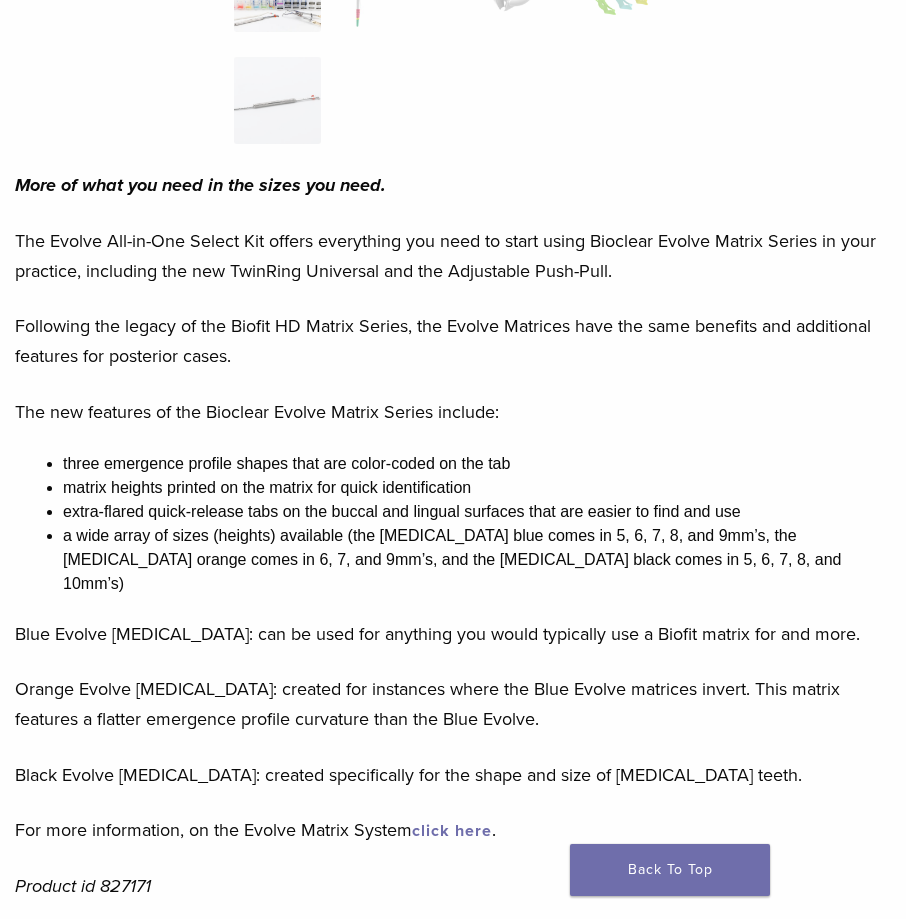 scroll, scrollTop: 700, scrollLeft: 0, axis: vertical 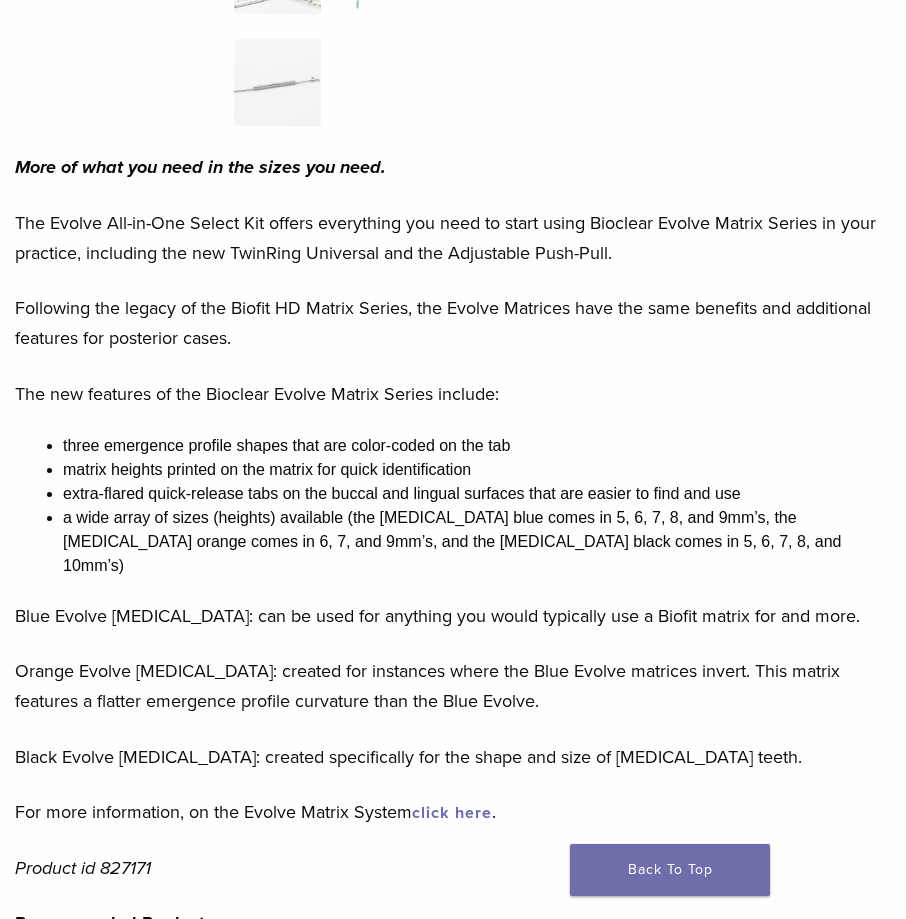 click on "click here" at bounding box center (452, 813) 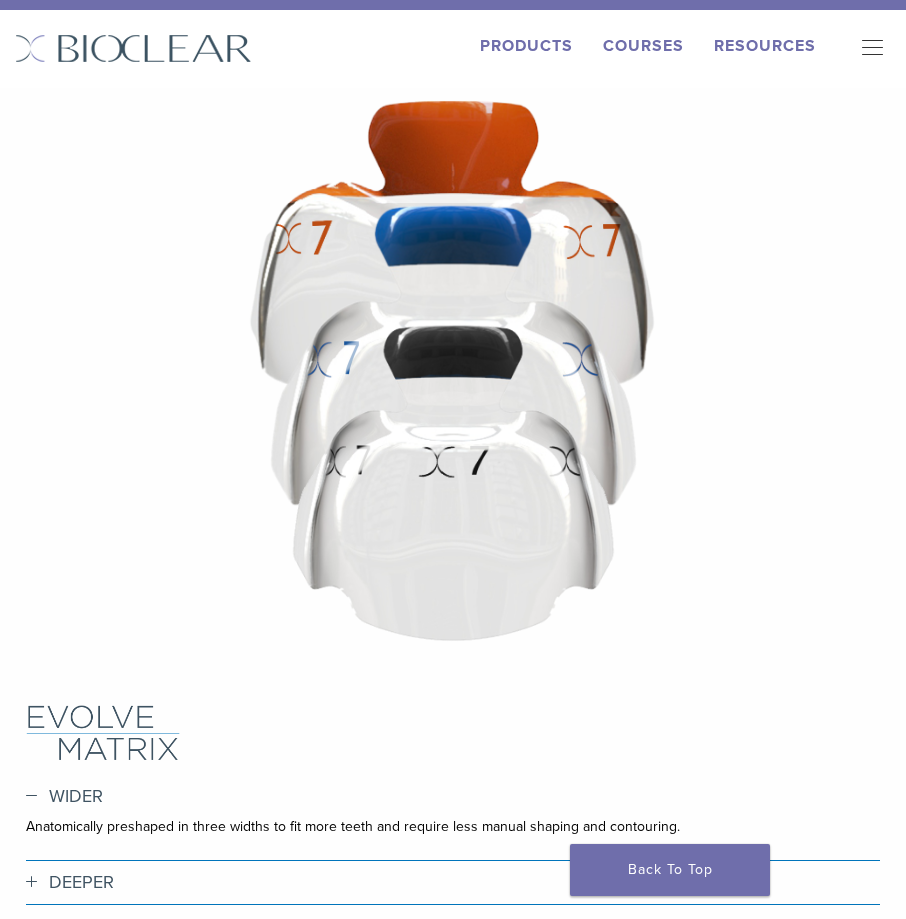scroll, scrollTop: 0, scrollLeft: 0, axis: both 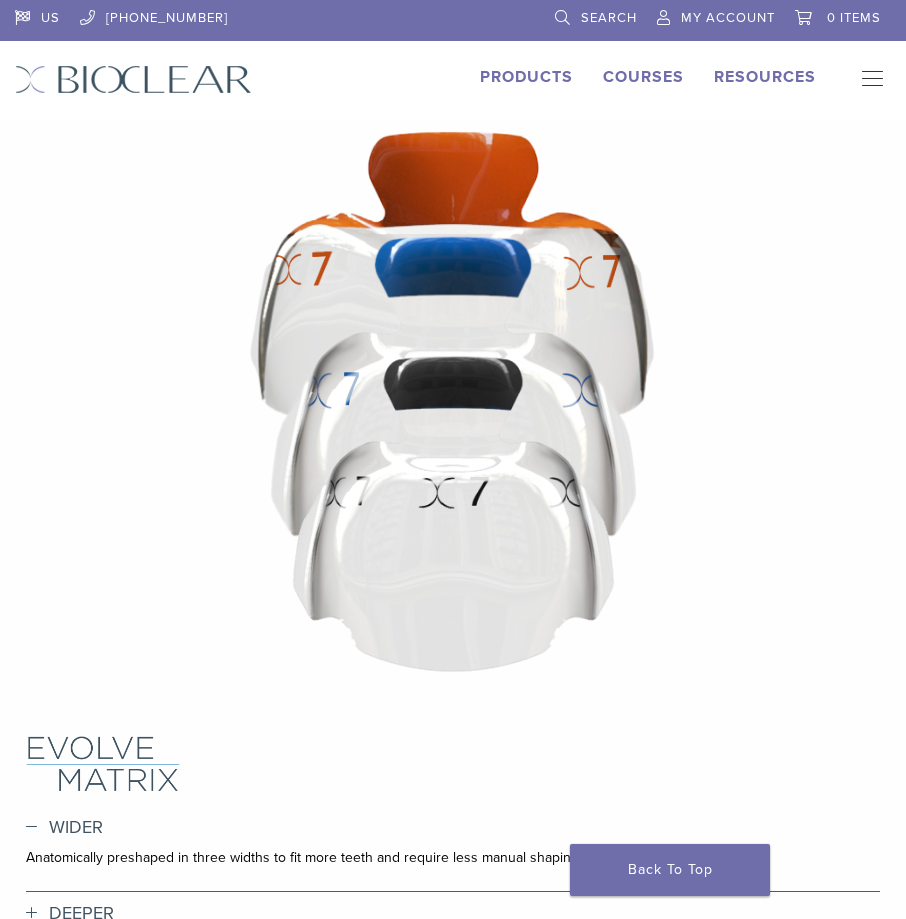 click on "Courses" at bounding box center (643, 77) 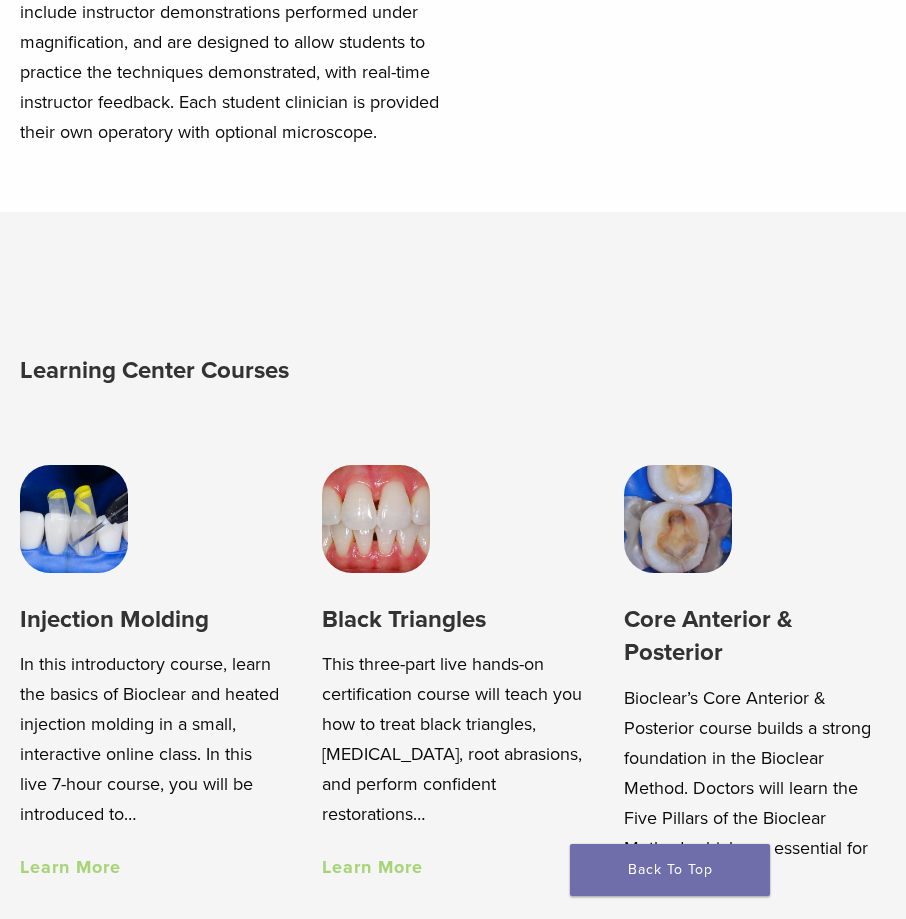 scroll, scrollTop: 1000, scrollLeft: 0, axis: vertical 